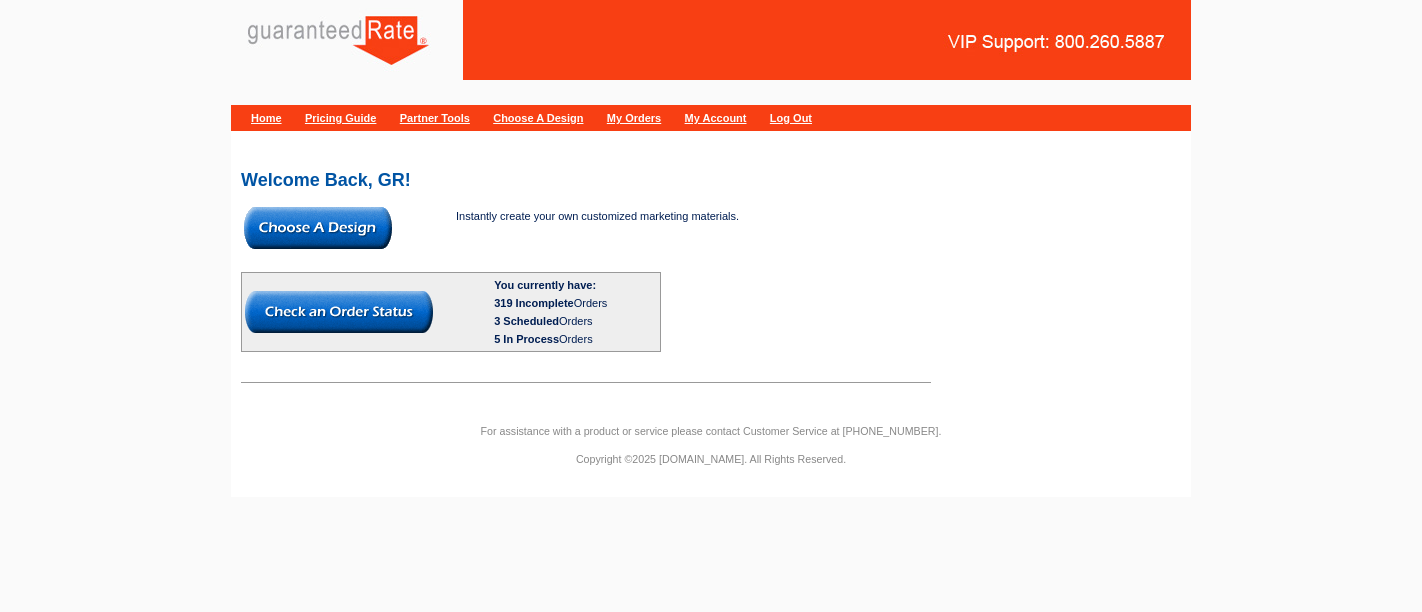 scroll, scrollTop: 0, scrollLeft: 0, axis: both 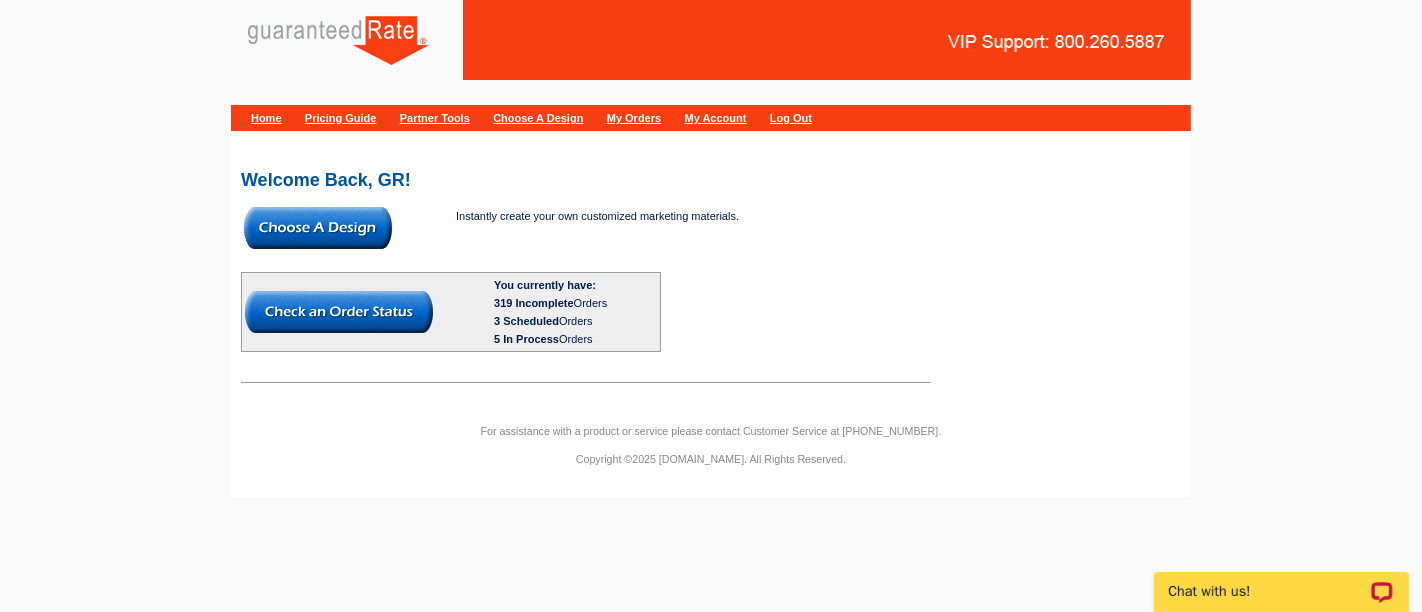click at bounding box center (318, 228) 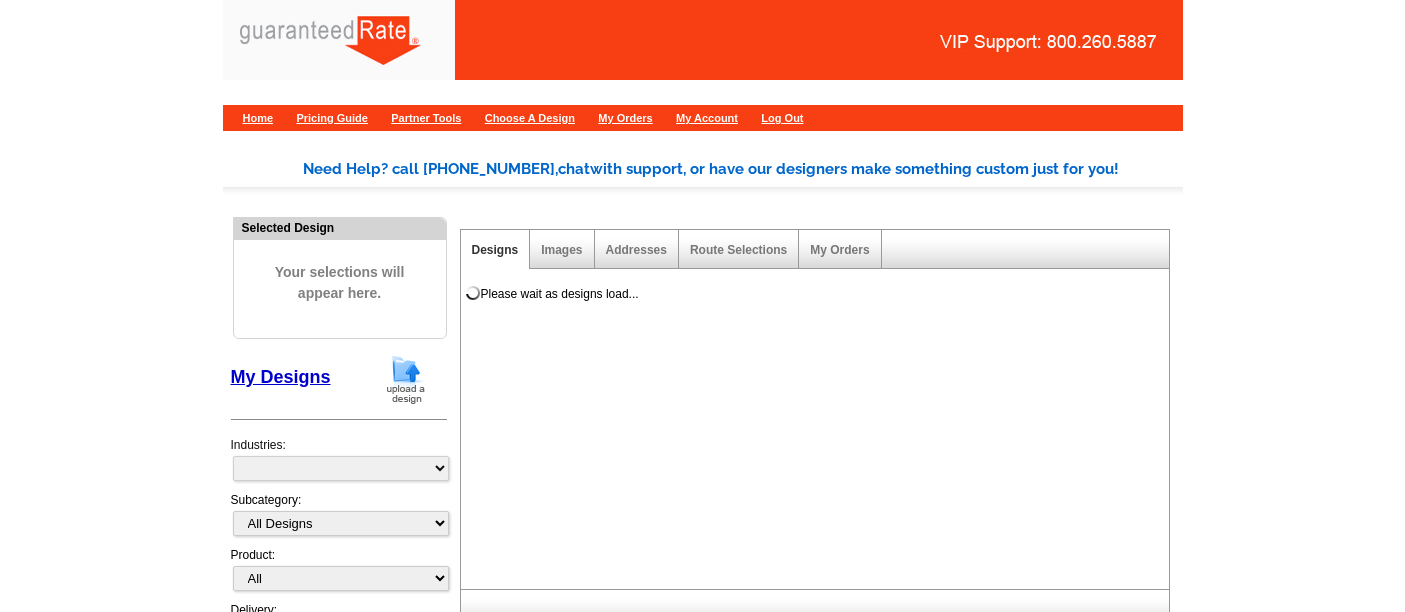 scroll, scrollTop: 0, scrollLeft: 0, axis: both 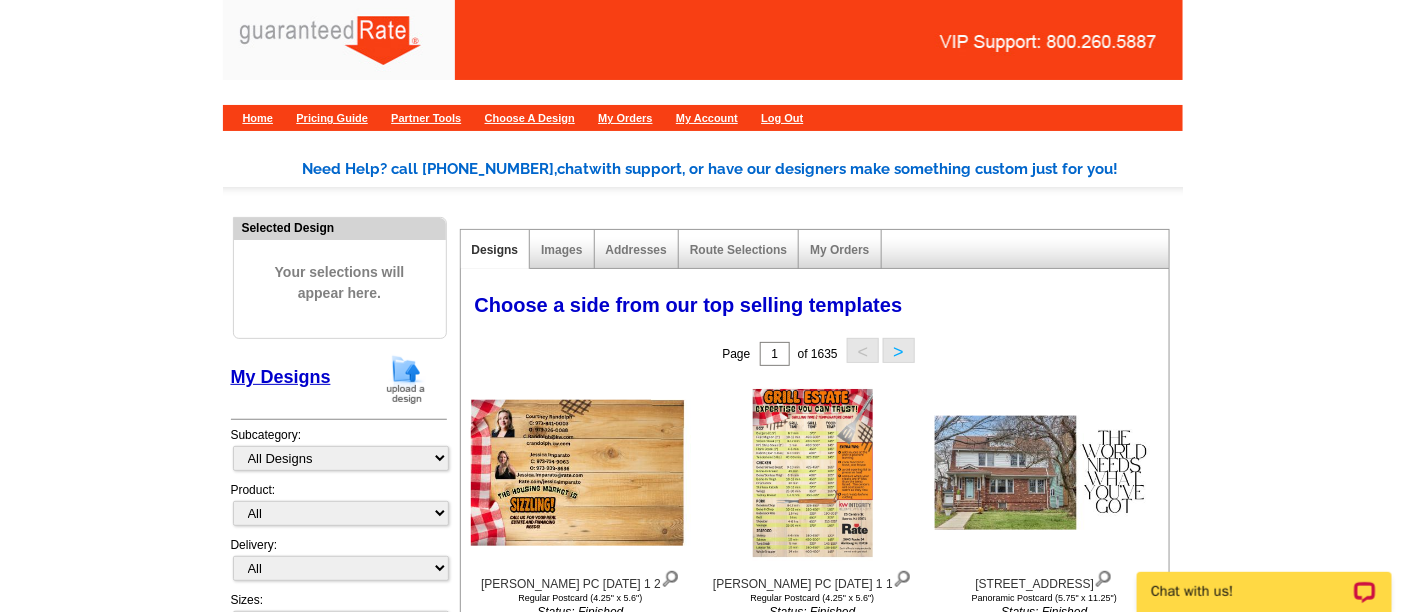 click at bounding box center [406, 379] 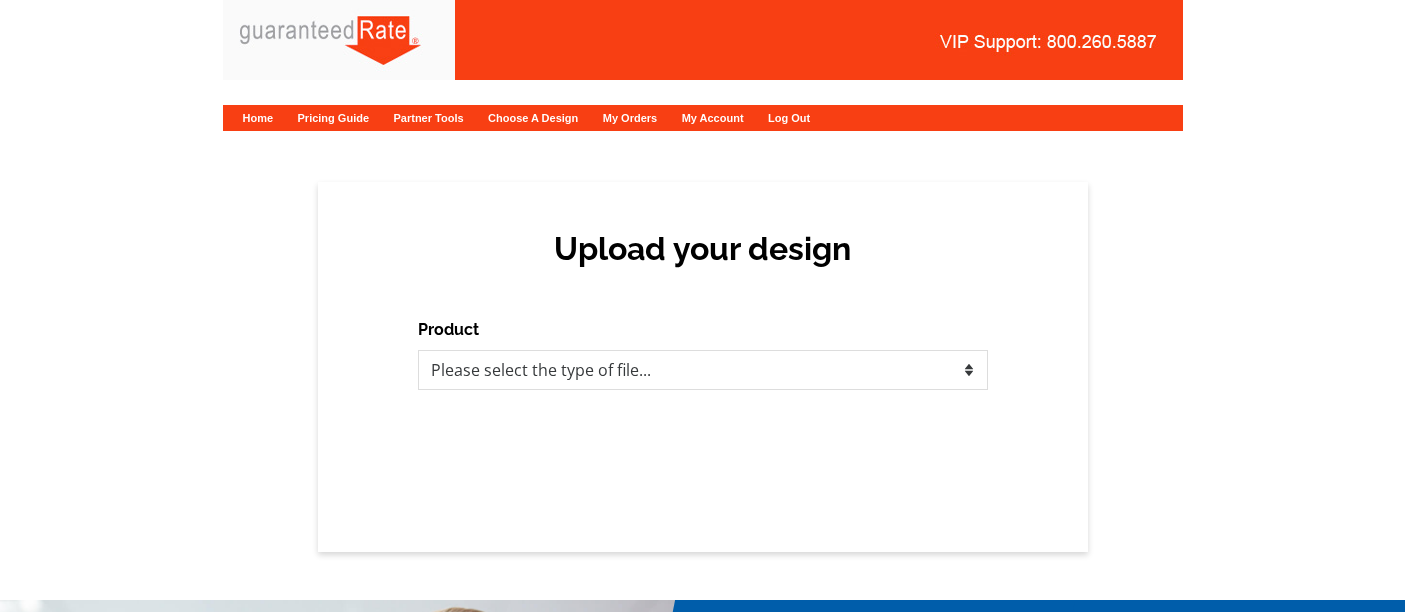 scroll, scrollTop: 0, scrollLeft: 0, axis: both 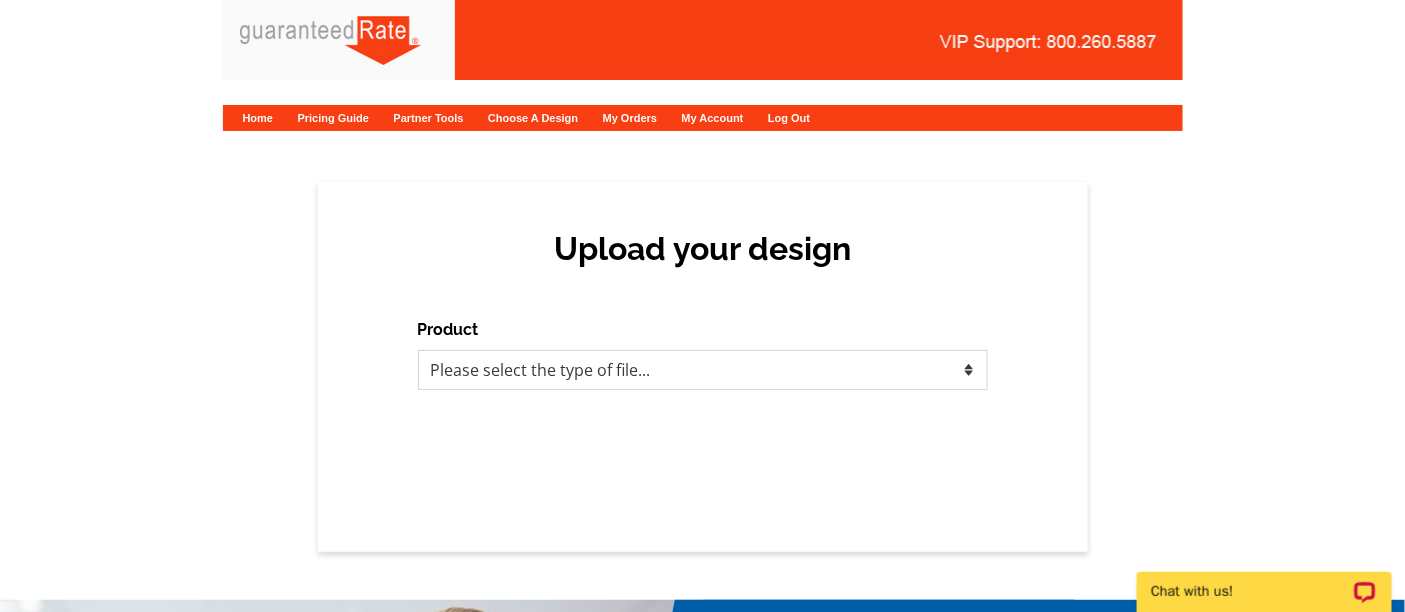 click on "Please select the type of file...
Postcards
Calendars
Business Cards
Letters and flyers
Greeting Cards" at bounding box center (703, 370) 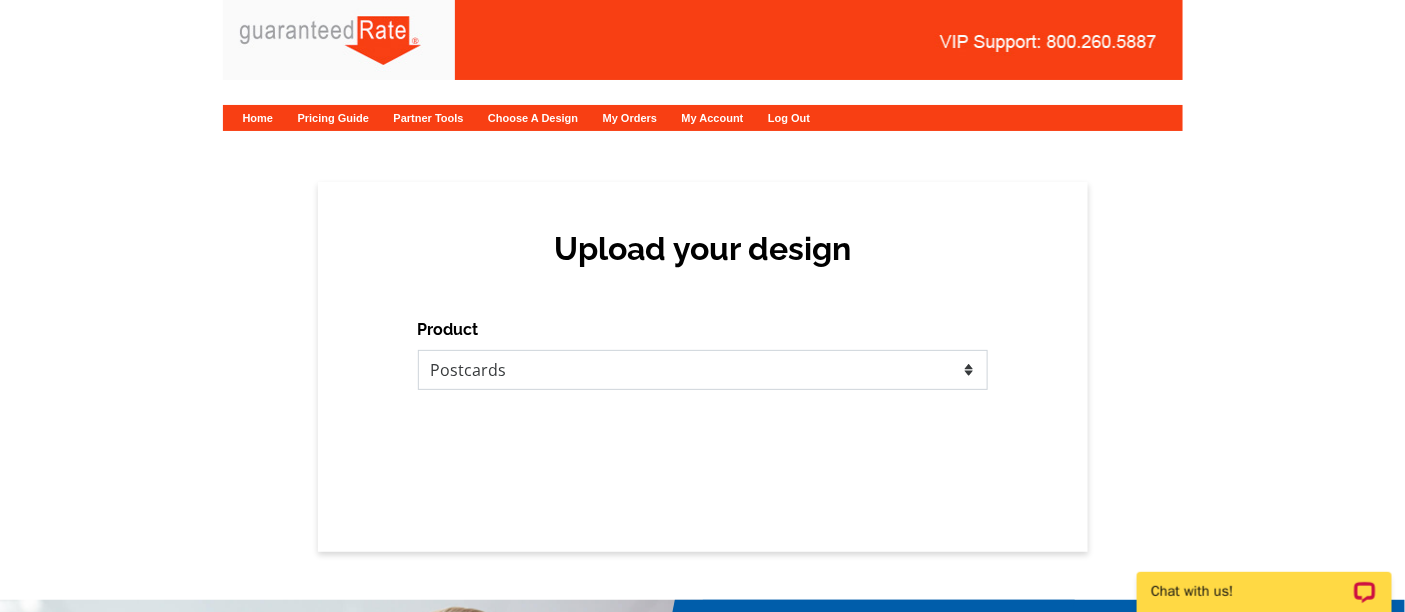 click on "Please select the type of file...
Postcards
Calendars
Business Cards
Letters and flyers
Greeting Cards" at bounding box center [703, 370] 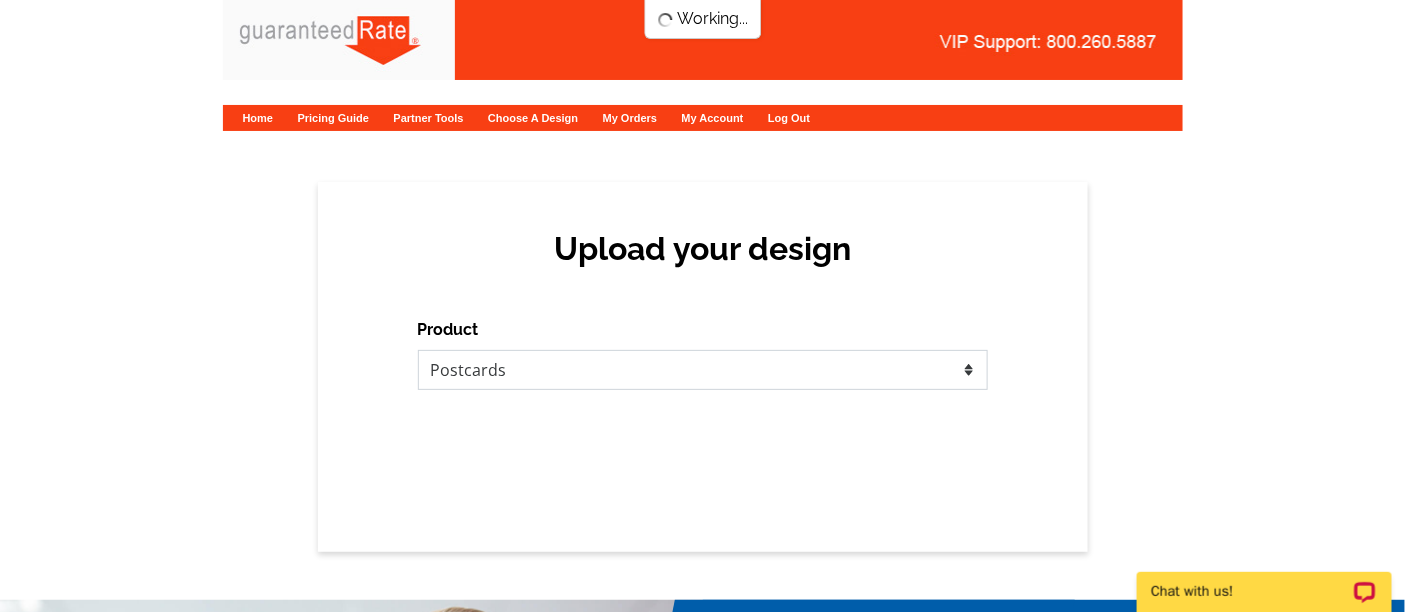 scroll, scrollTop: 0, scrollLeft: 0, axis: both 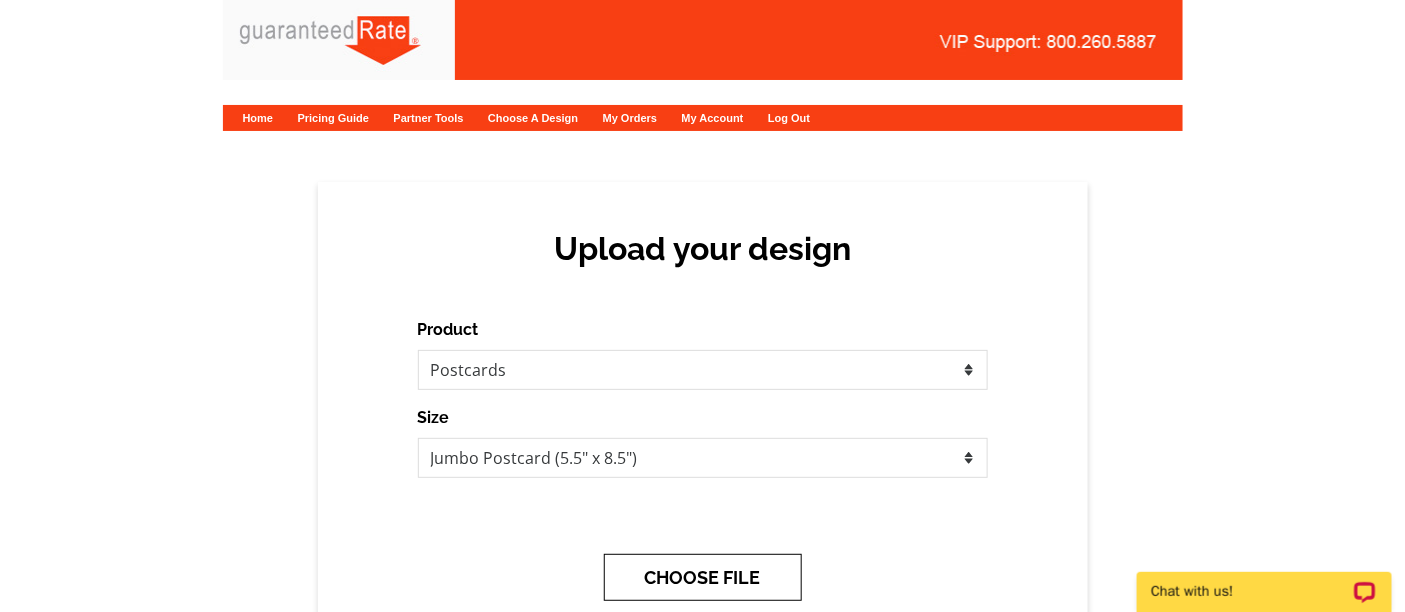click on "CHOOSE FILE" at bounding box center (703, 577) 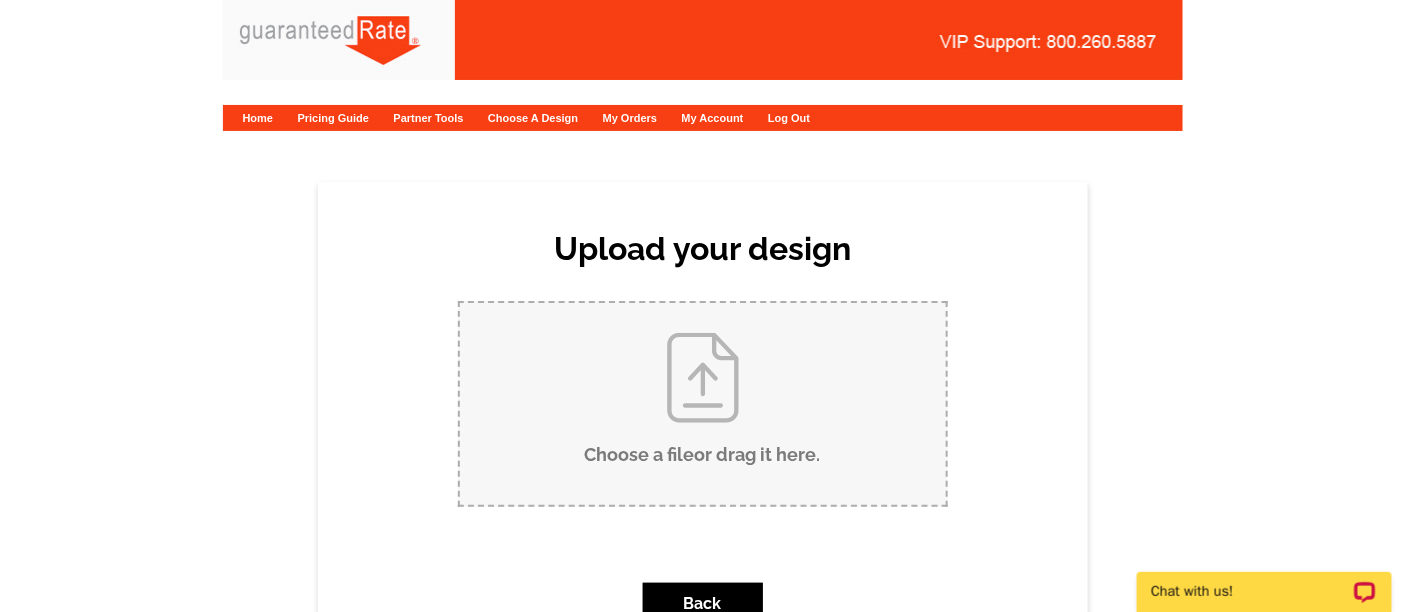 click on "Choose a file  or drag it here ." at bounding box center [703, 404] 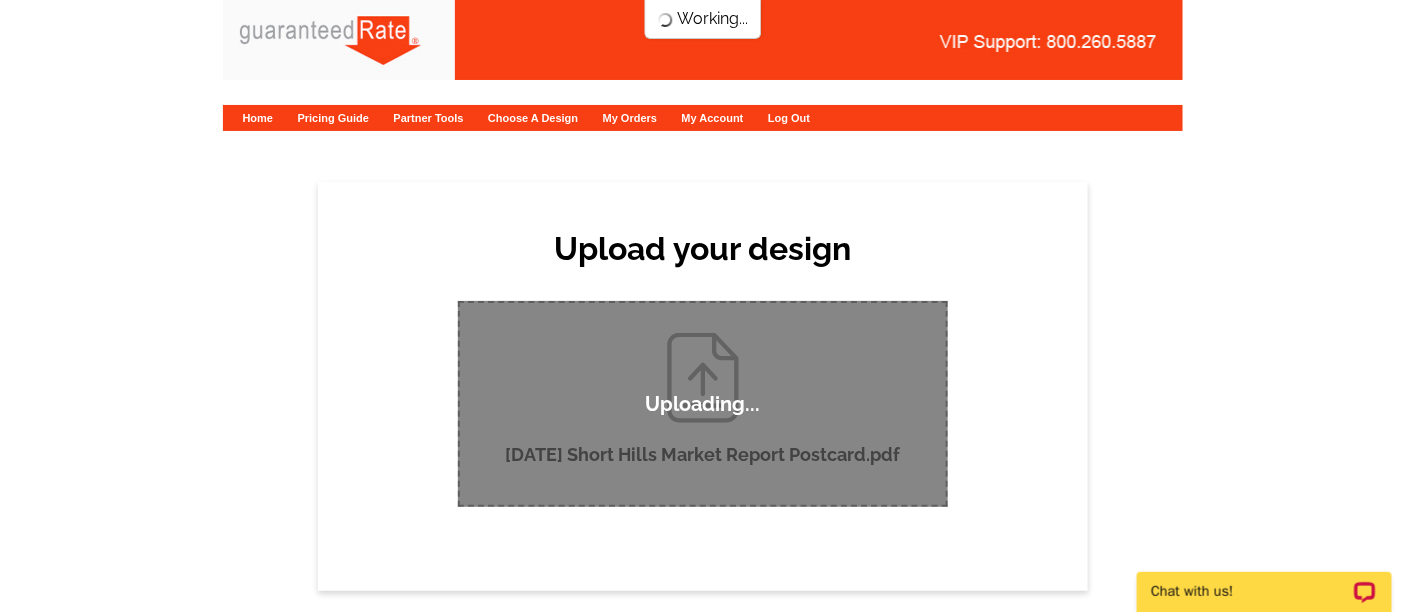 type 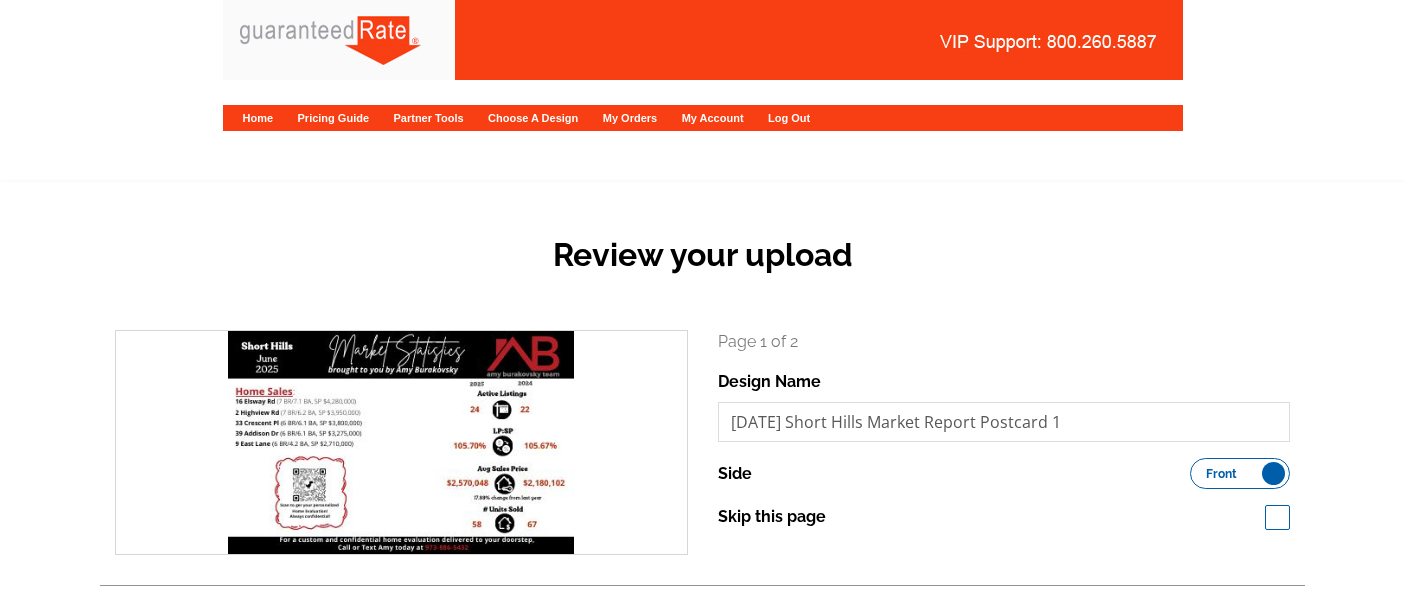 scroll, scrollTop: 0, scrollLeft: 0, axis: both 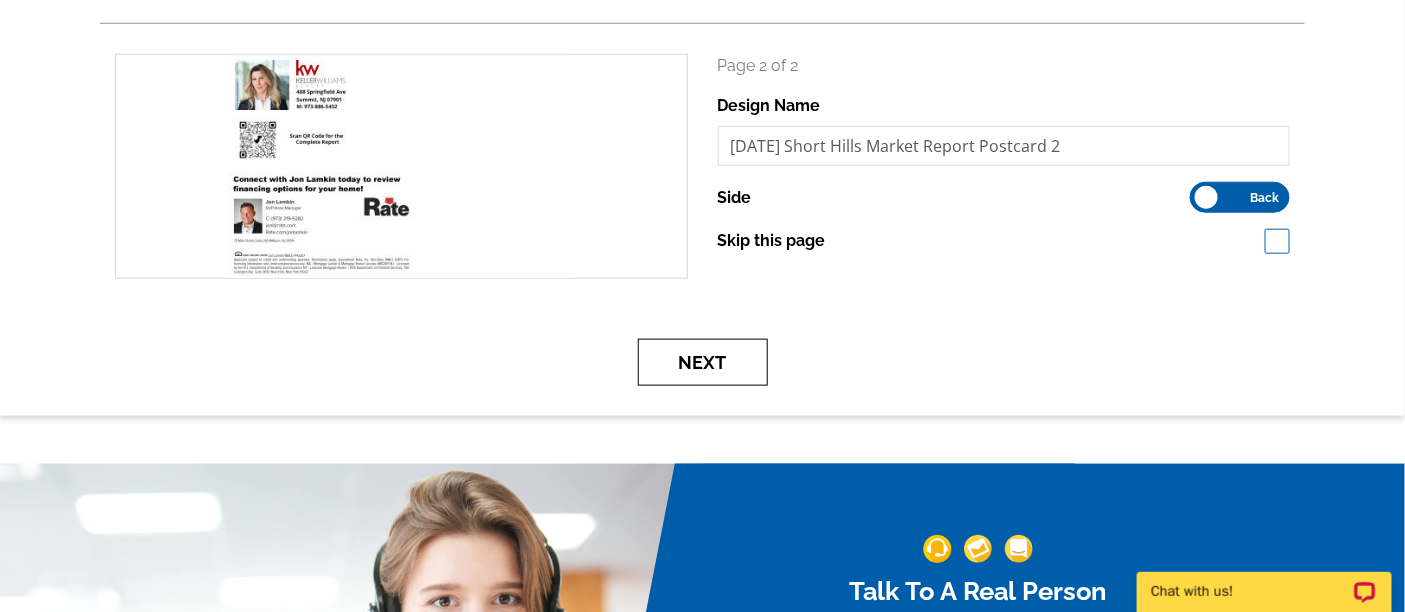 click on "Next" at bounding box center (703, 362) 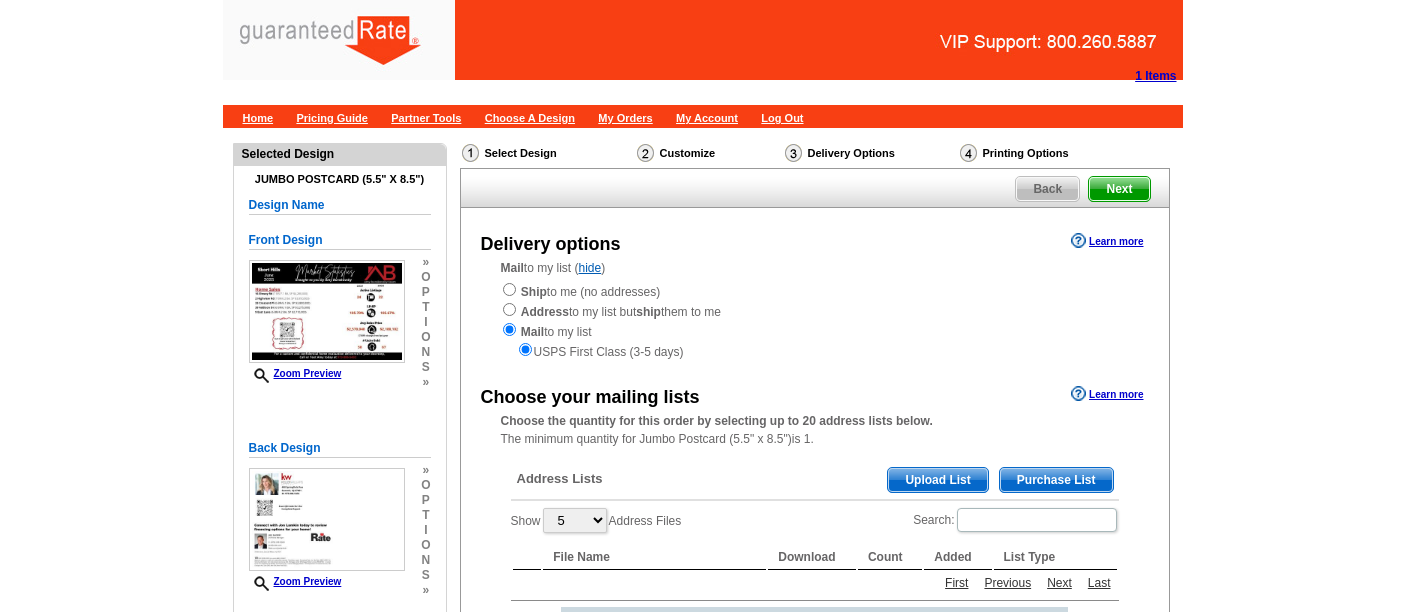 scroll, scrollTop: 0, scrollLeft: 0, axis: both 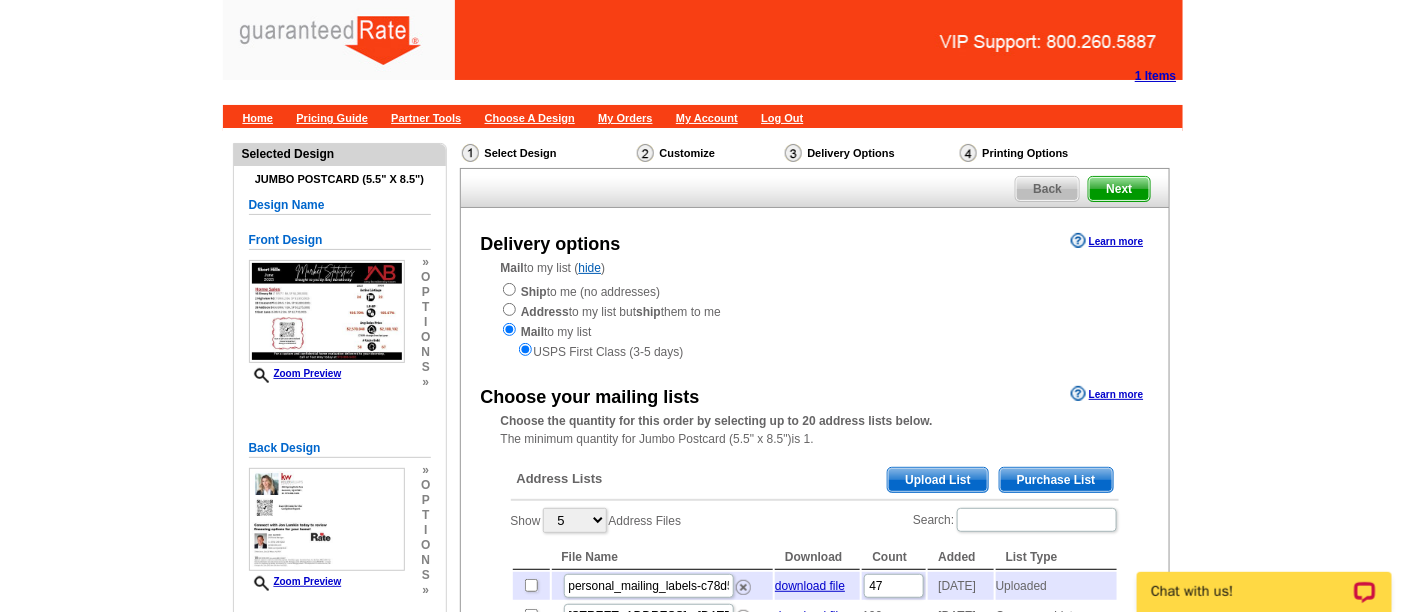 click on "Upload List" at bounding box center [937, 480] 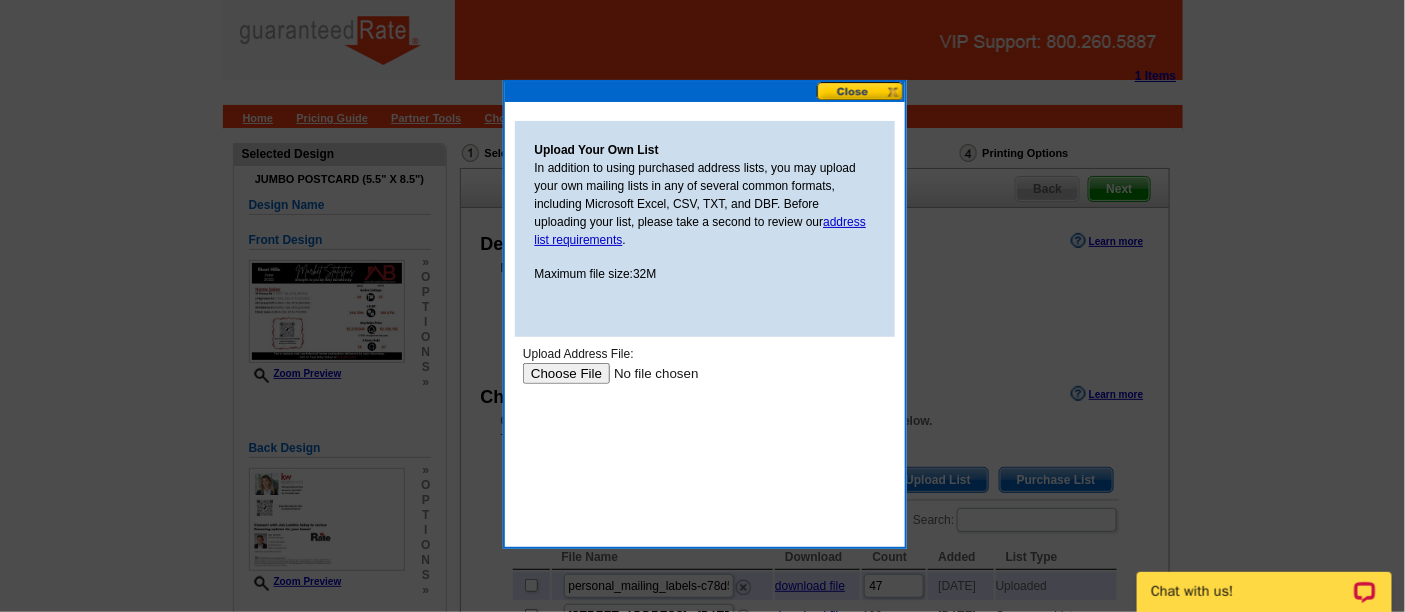 scroll, scrollTop: 0, scrollLeft: 0, axis: both 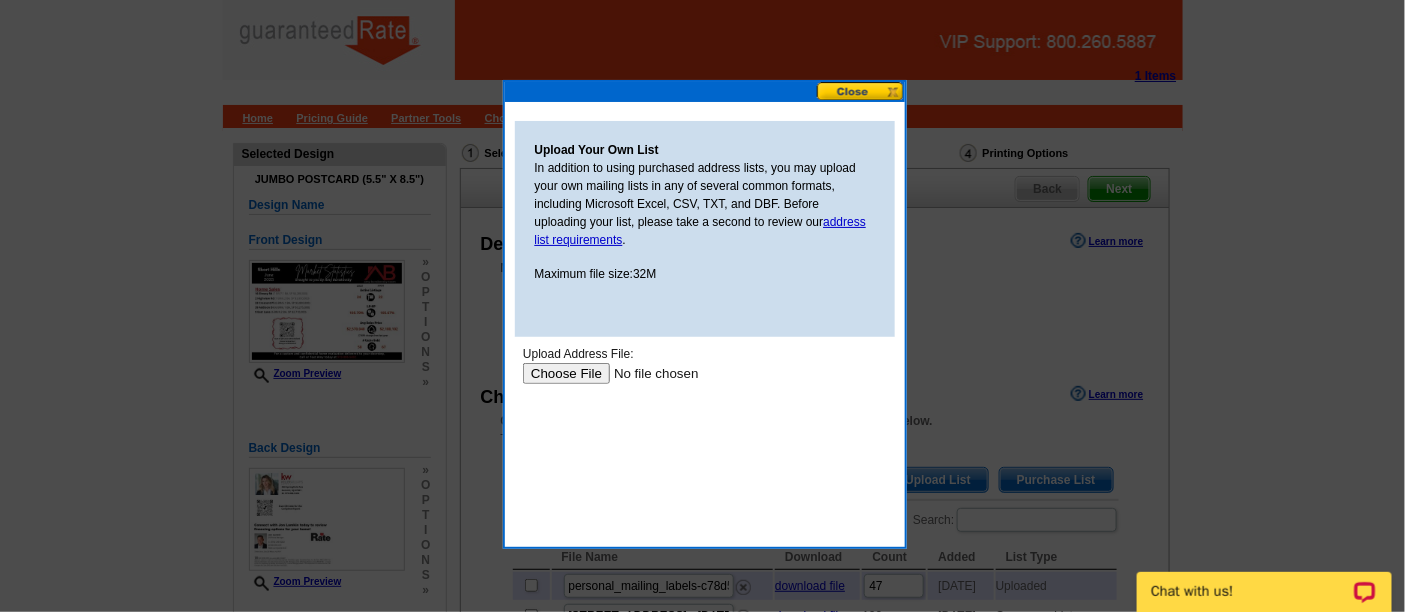 click at bounding box center (648, 372) 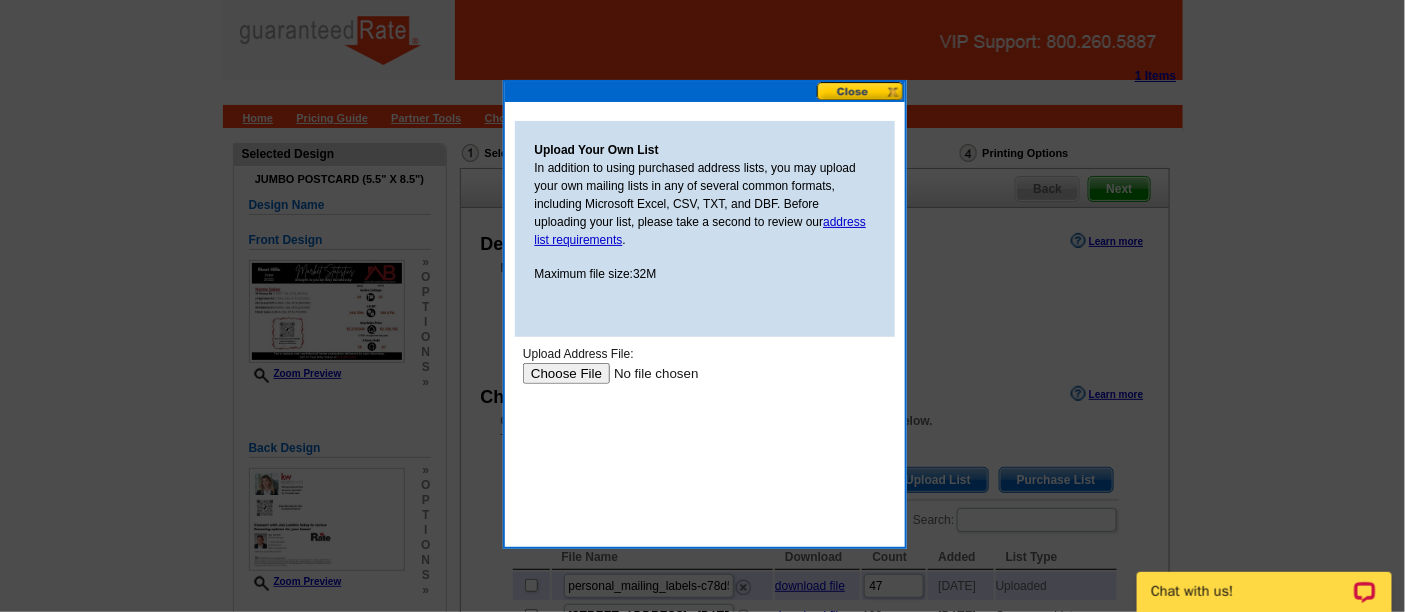 type on "C:\fakepath\Short Hills (6).xlsx" 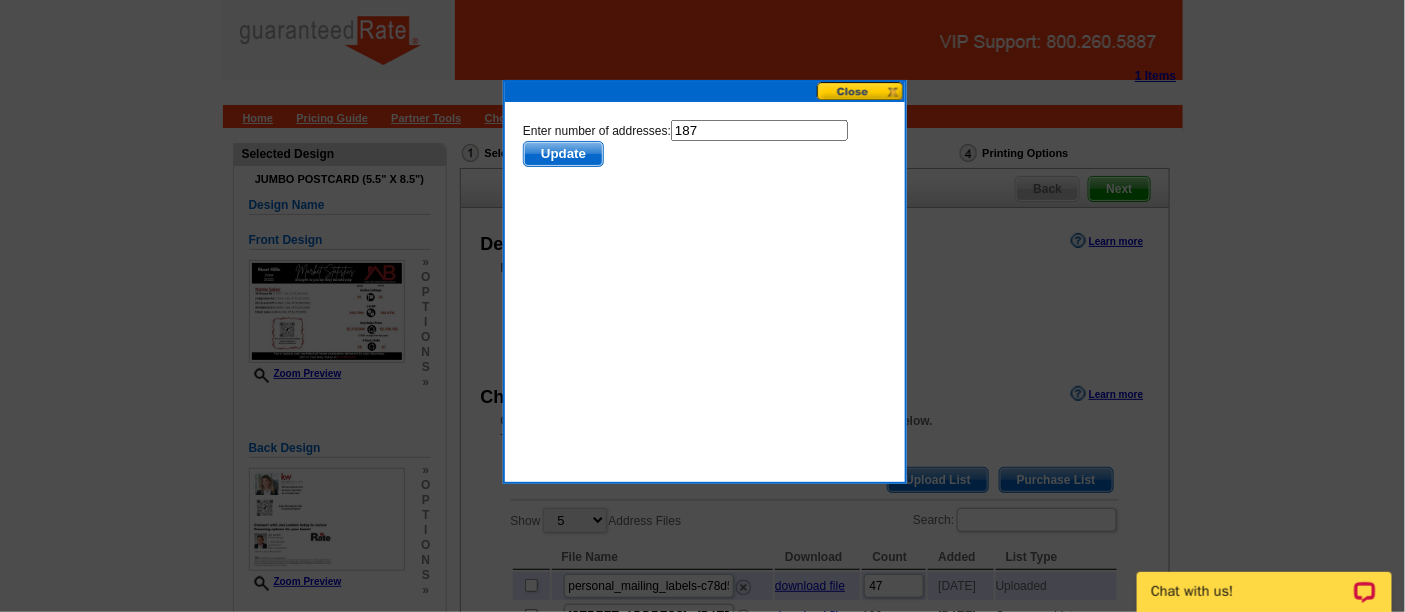 scroll, scrollTop: 0, scrollLeft: 0, axis: both 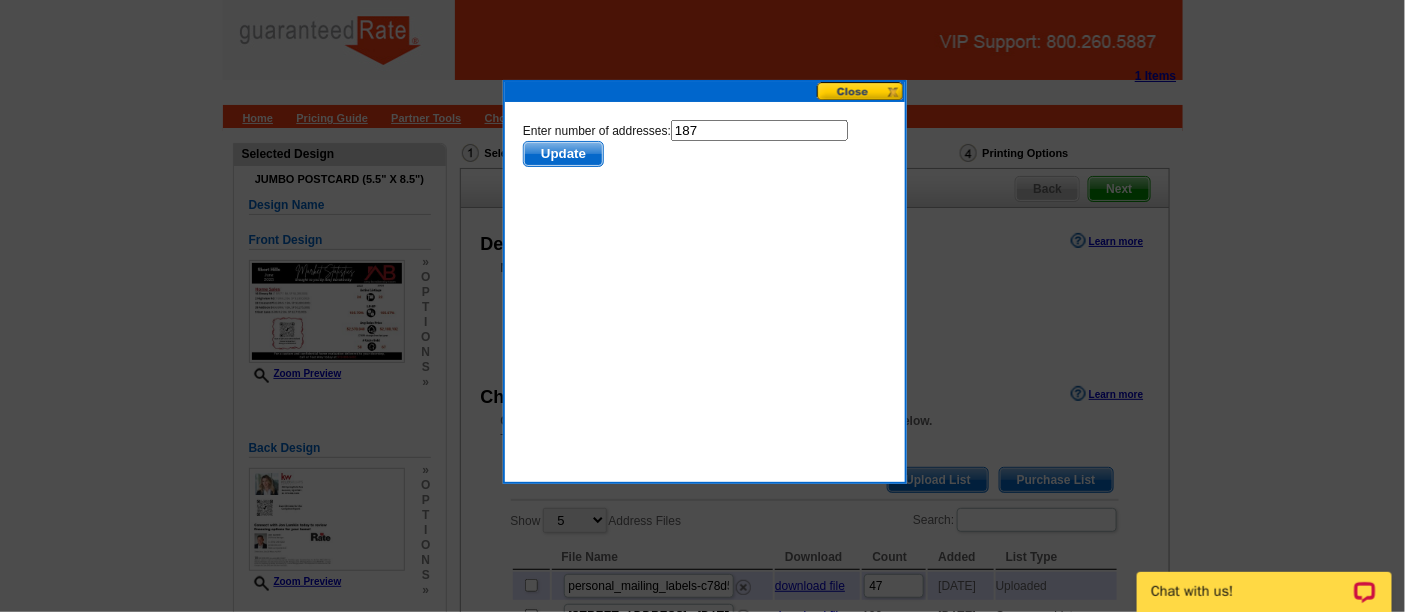 click on "Update" at bounding box center [562, 153] 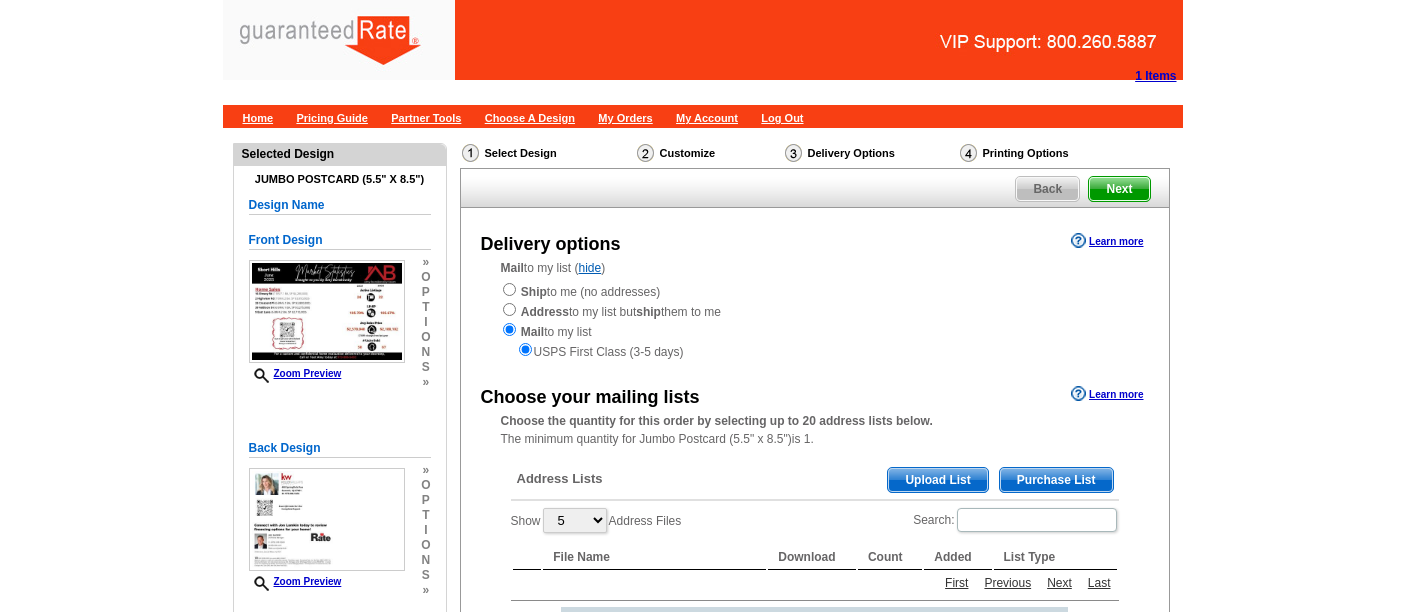 scroll, scrollTop: 0, scrollLeft: 0, axis: both 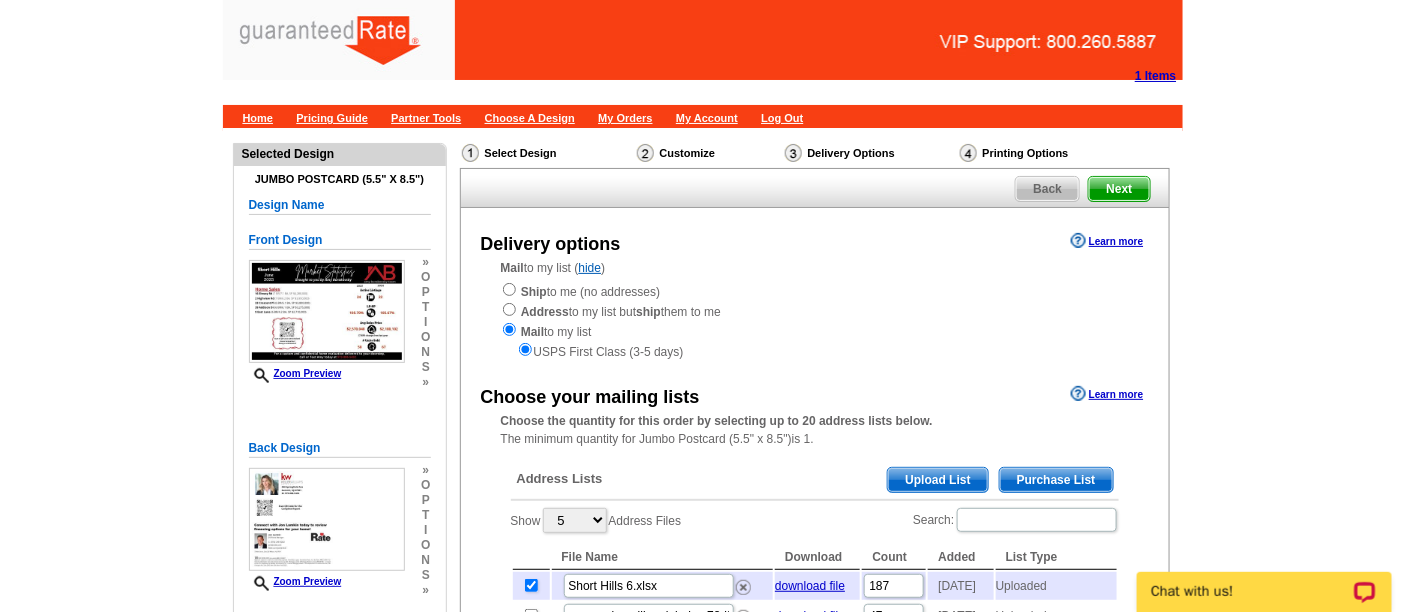 click on "Need Help? call 800-260-5887,  chat  with support, or have our designers make something custom just for you!
Got it, no need for the selection guide next time.
Show Results
Selected Design
Jumbo Postcard (5.5" x 8.5")
Design Name
Front Design
Zoom Preview
»
o
p
t
i
o
n
s
»
» o" at bounding box center (702, 868) 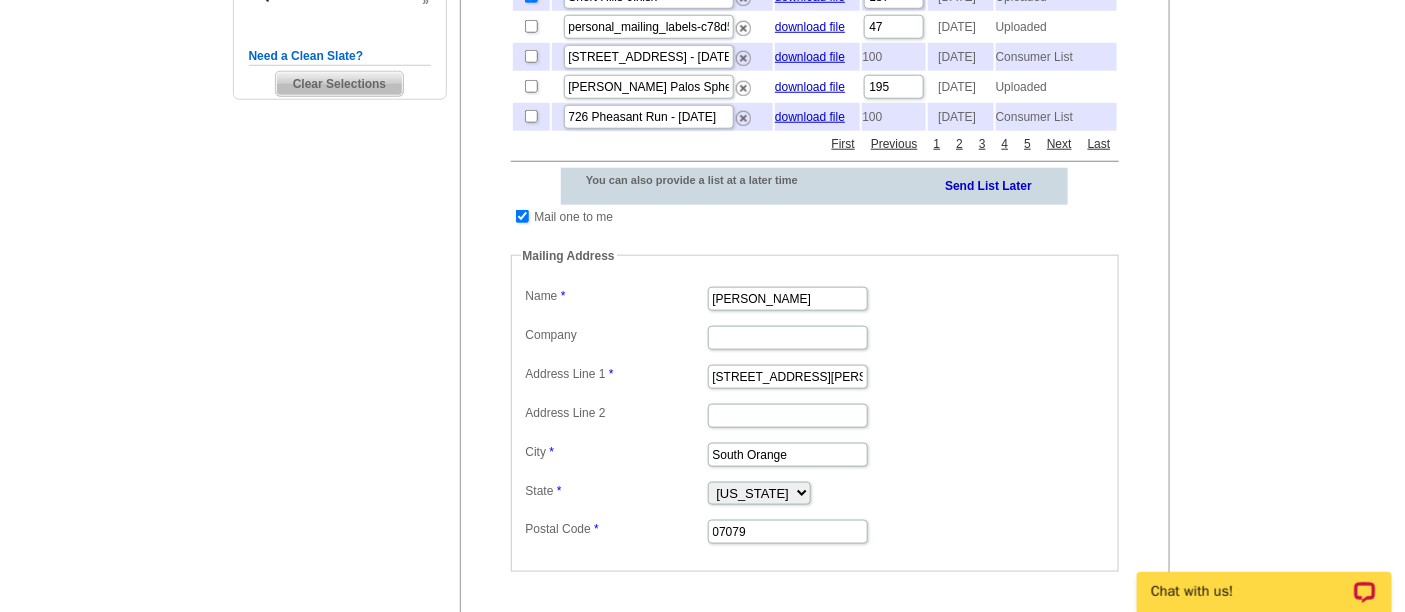 scroll, scrollTop: 586, scrollLeft: 0, axis: vertical 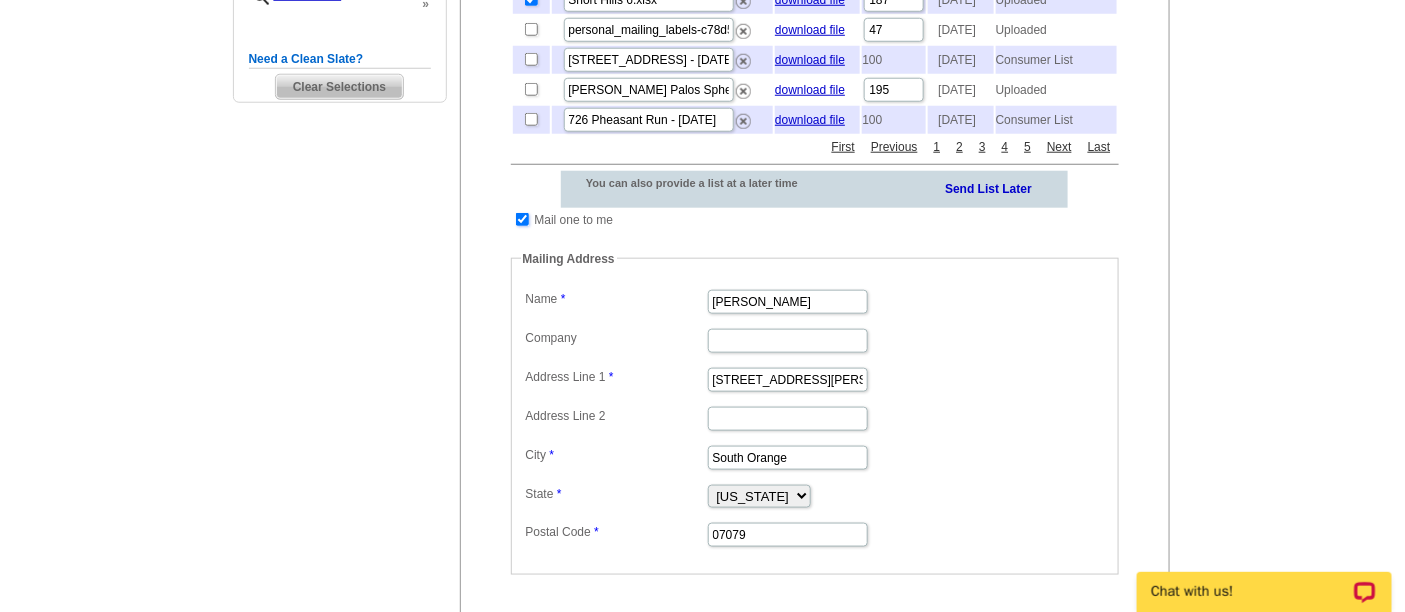 click at bounding box center [522, 219] 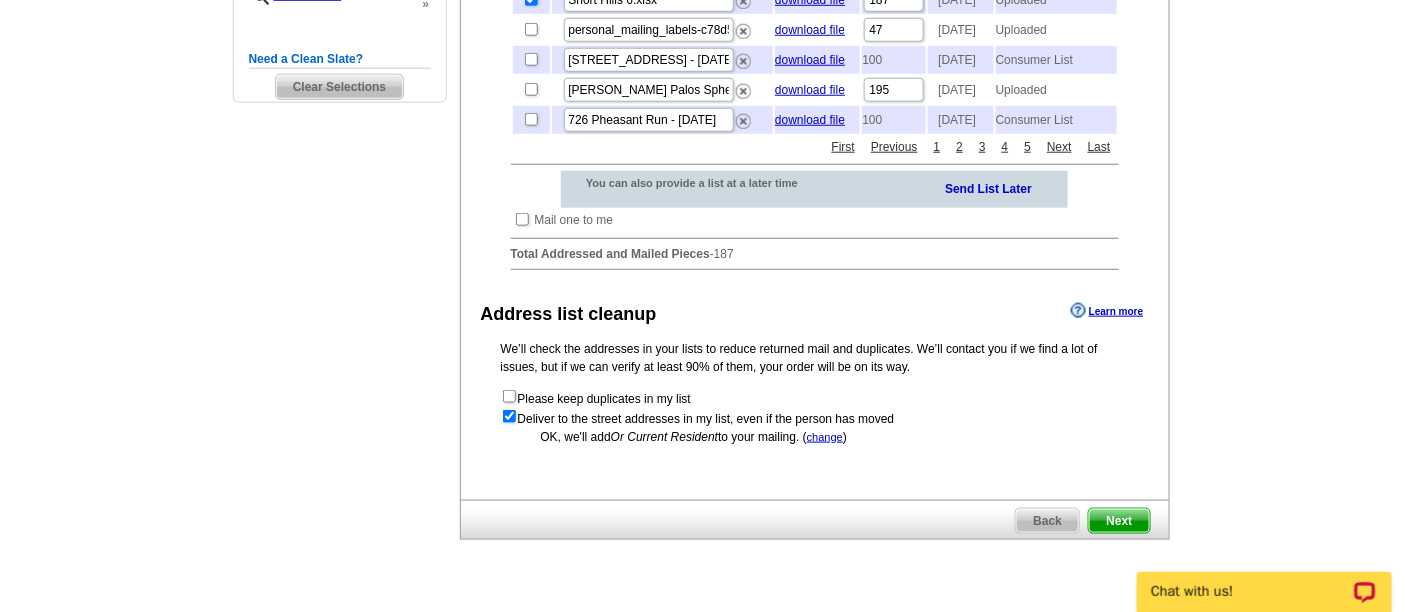 click on "Next" at bounding box center (1119, 521) 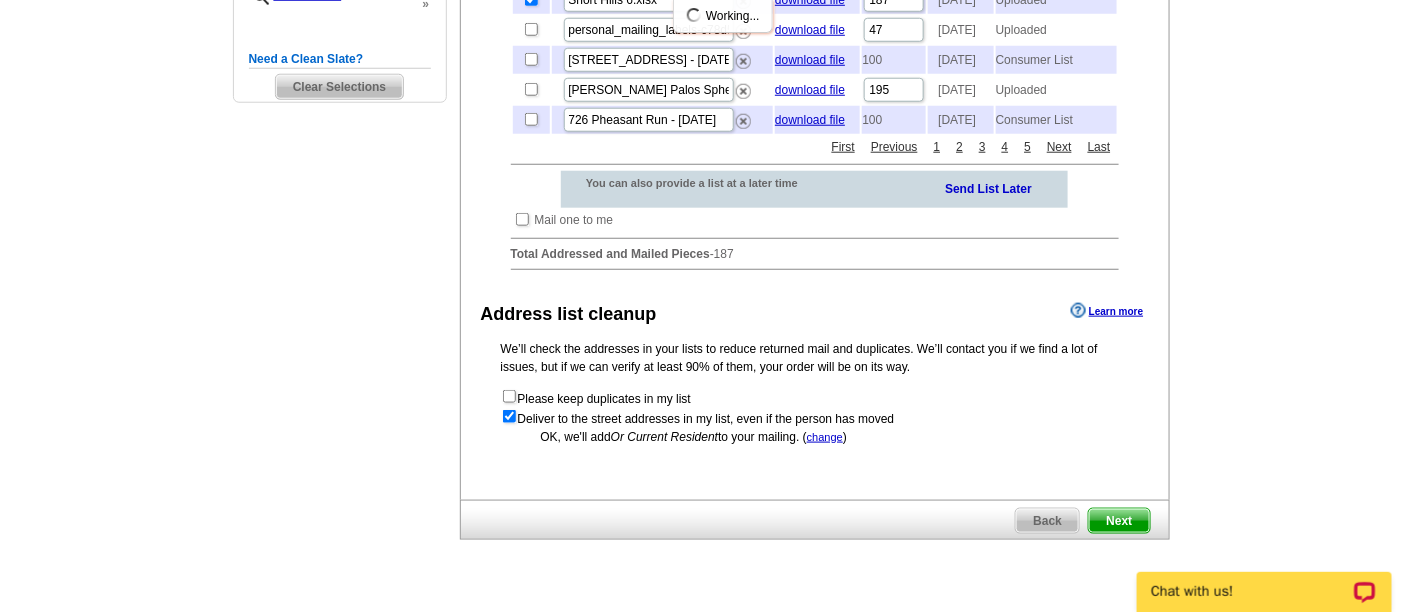 scroll, scrollTop: 0, scrollLeft: 0, axis: both 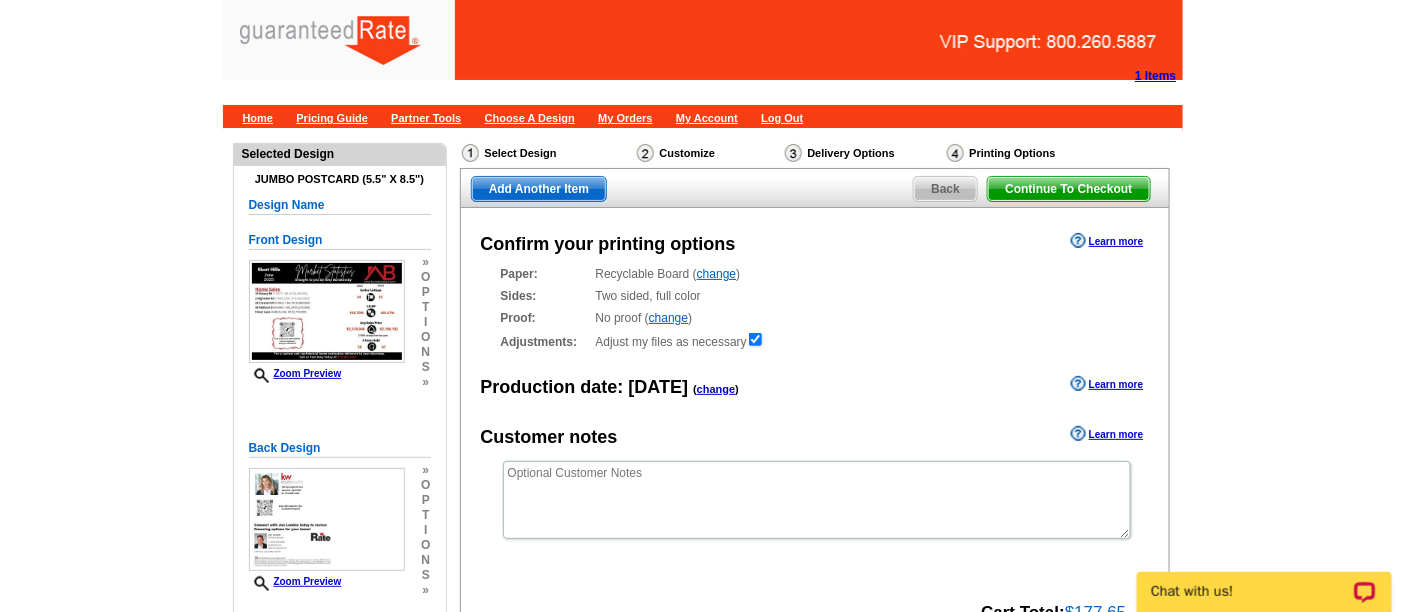 click on "Continue To Checkout" at bounding box center (1068, 189) 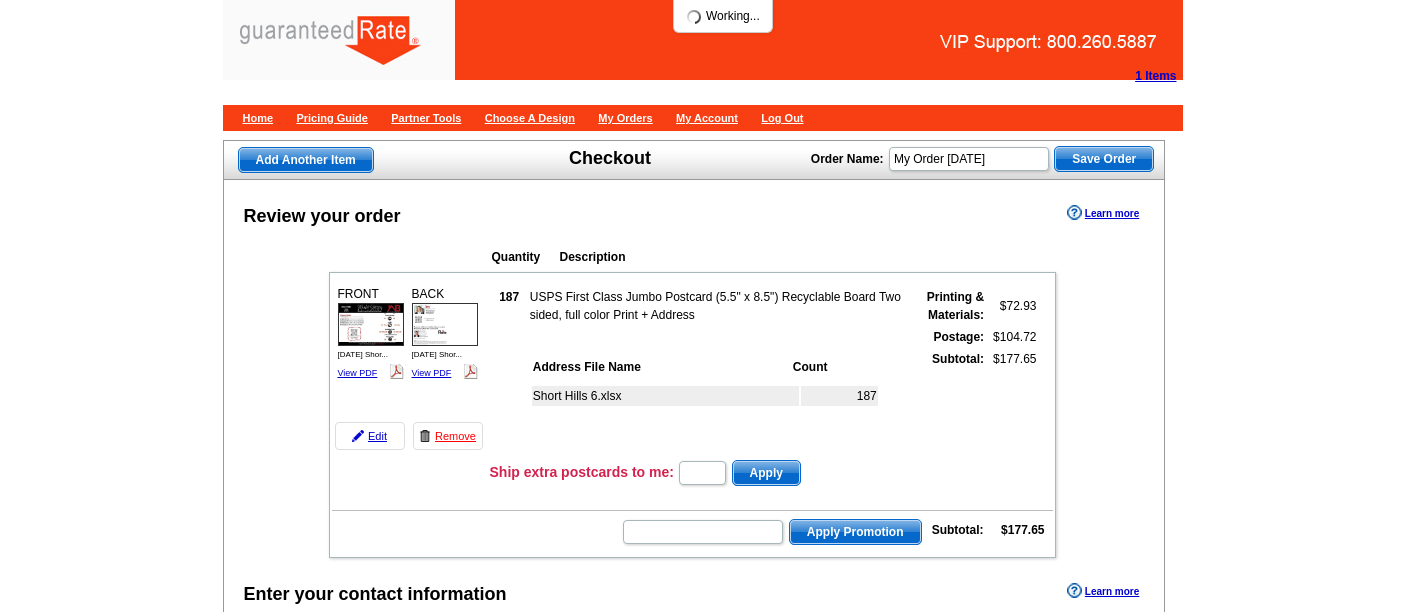 scroll, scrollTop: 0, scrollLeft: 0, axis: both 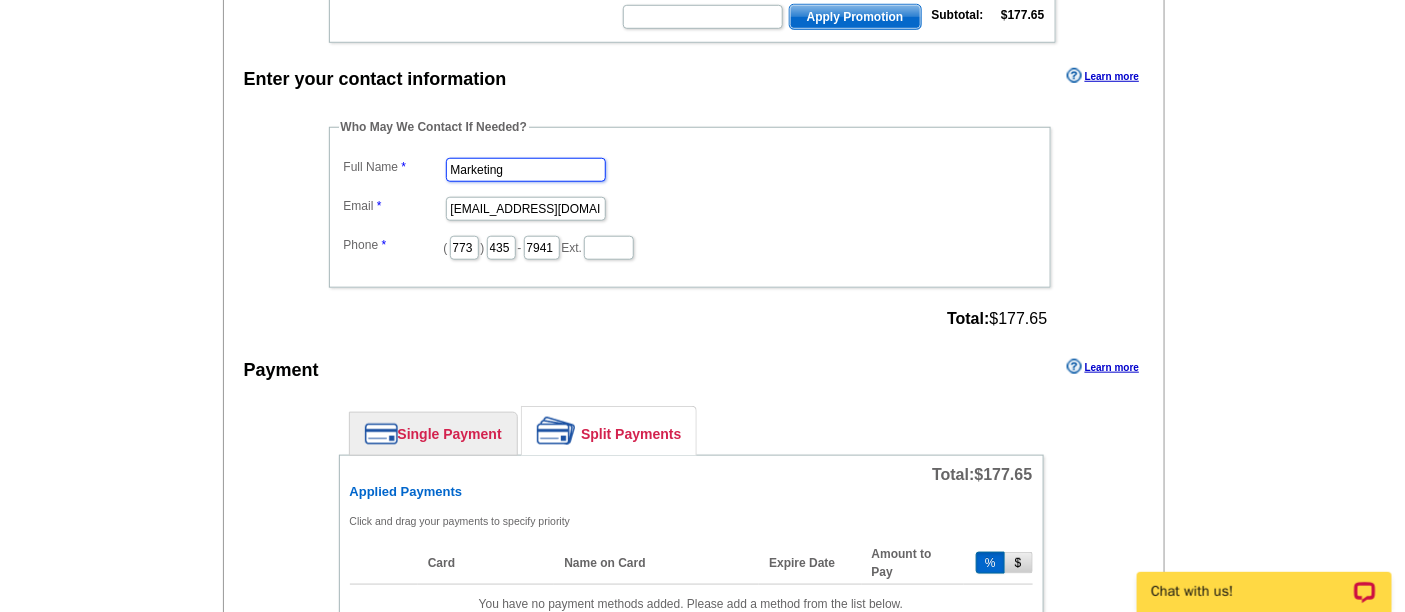 drag, startPoint x: 521, startPoint y: 161, endPoint x: 295, endPoint y: 142, distance: 226.79727 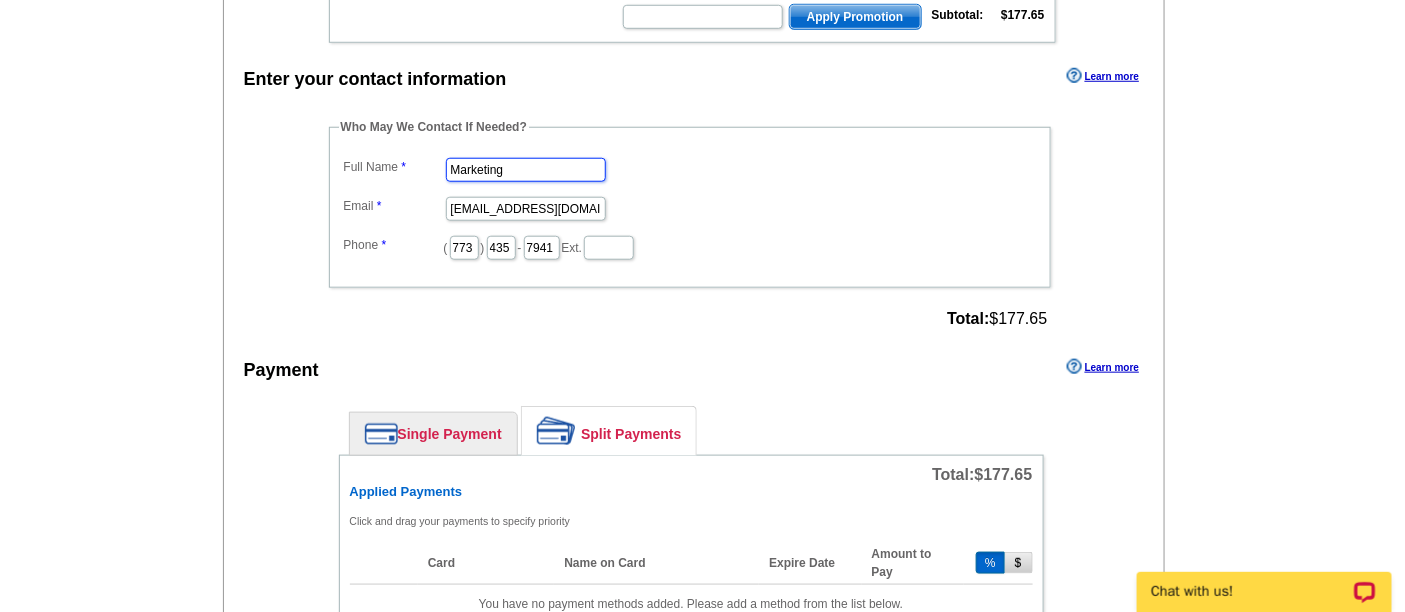 click on "Who May We Contact If Needed?
Full Name
Marketing
Email
[EMAIL_ADDRESS][DOMAIN_NAME]
Phone
( 773 )  435  -  7941  Ext.
Total:  $177.65" at bounding box center [691, 226] 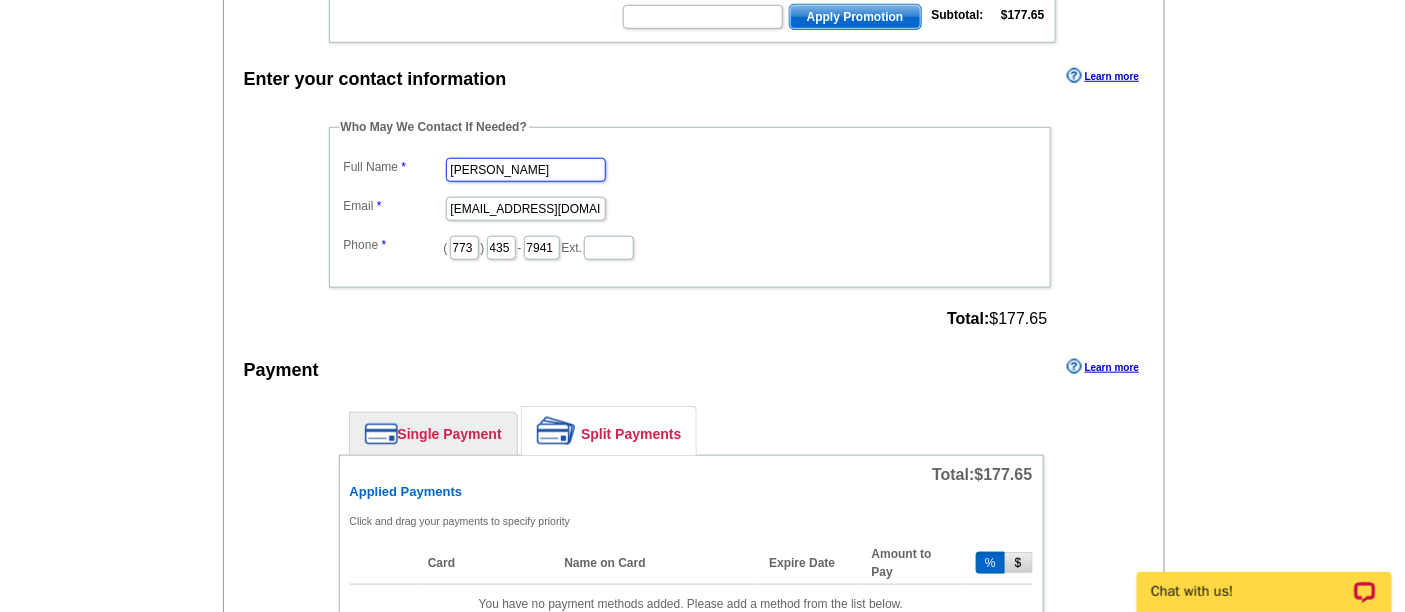 type on "[PERSON_NAME]" 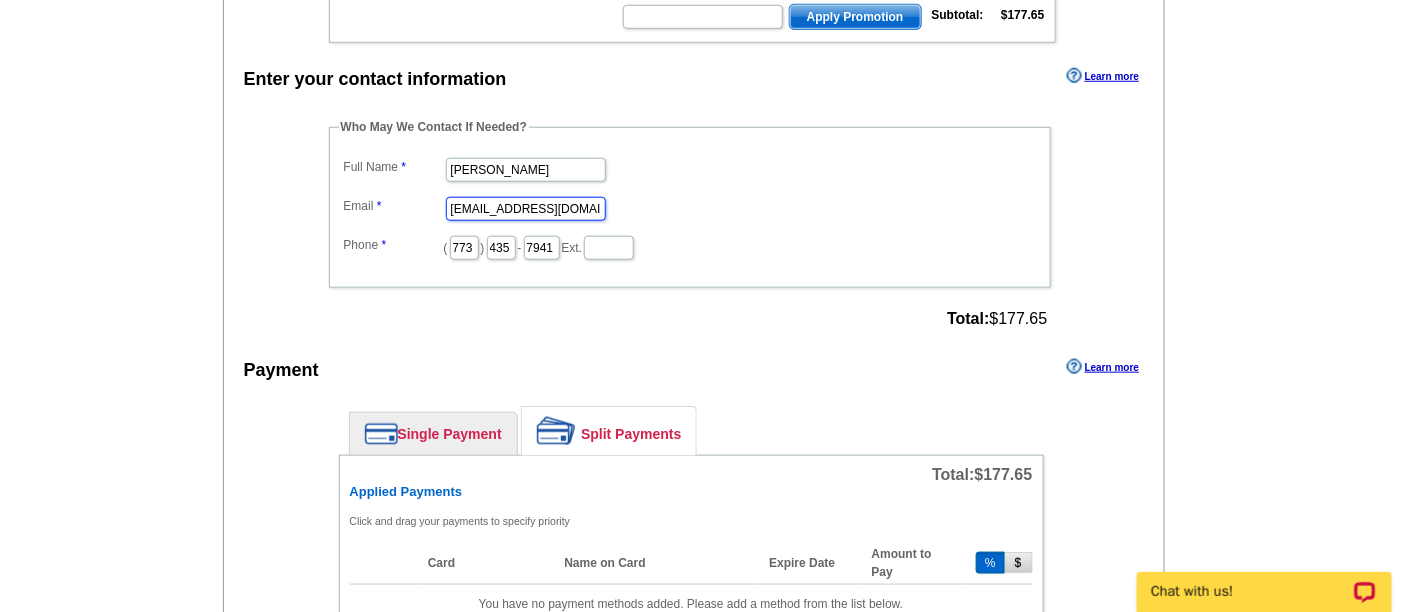 scroll, scrollTop: 0, scrollLeft: 0, axis: both 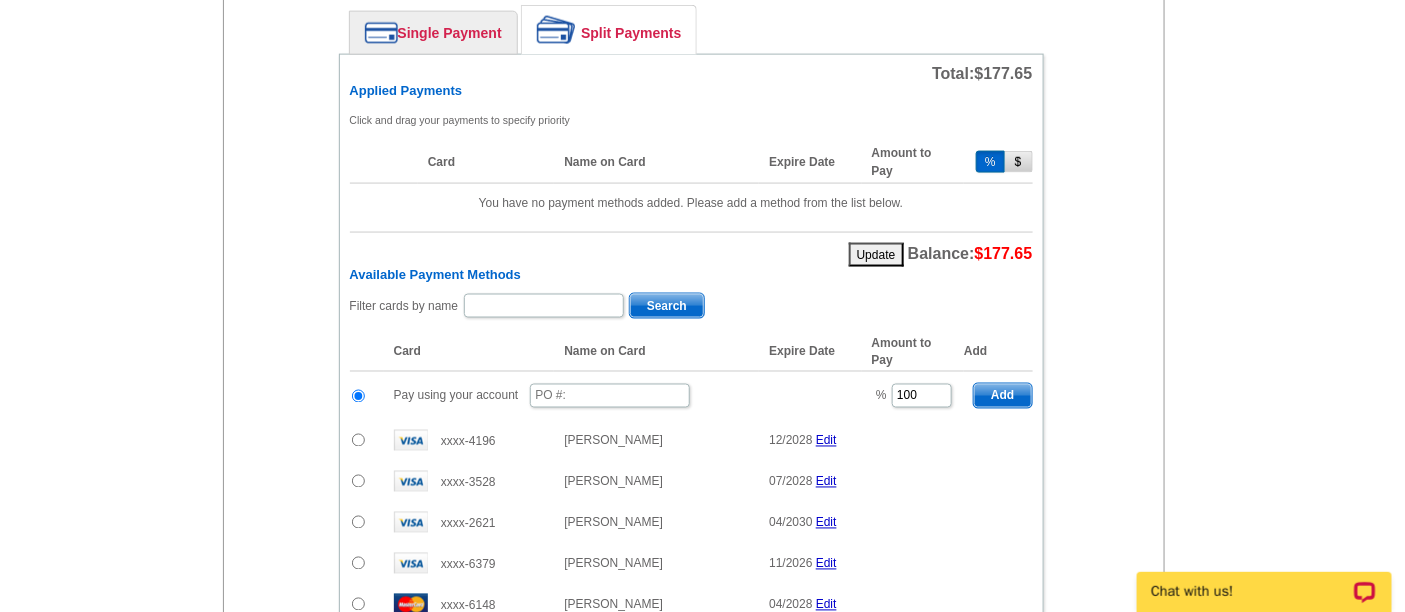 type on "[PERSON_NAME][EMAIL_ADDRESS][PERSON_NAME][DOMAIN_NAME]" 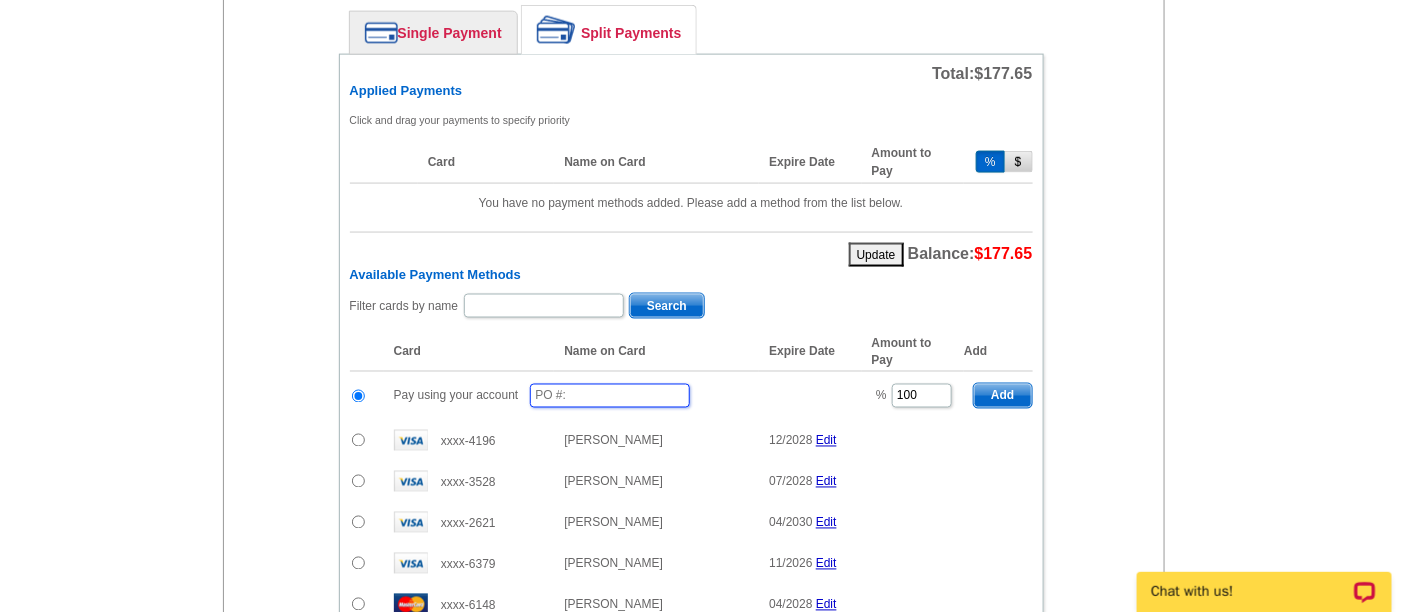 click at bounding box center (610, 396) 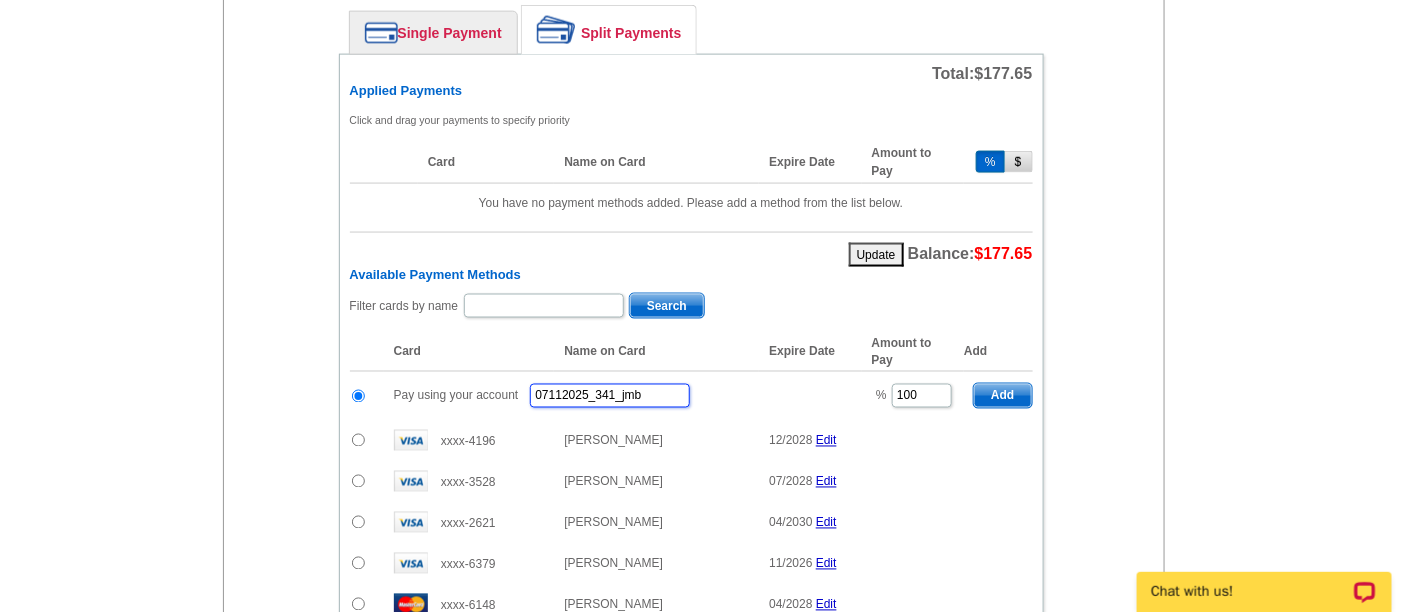 click on "07112025_341_jmb" at bounding box center (610, 396) 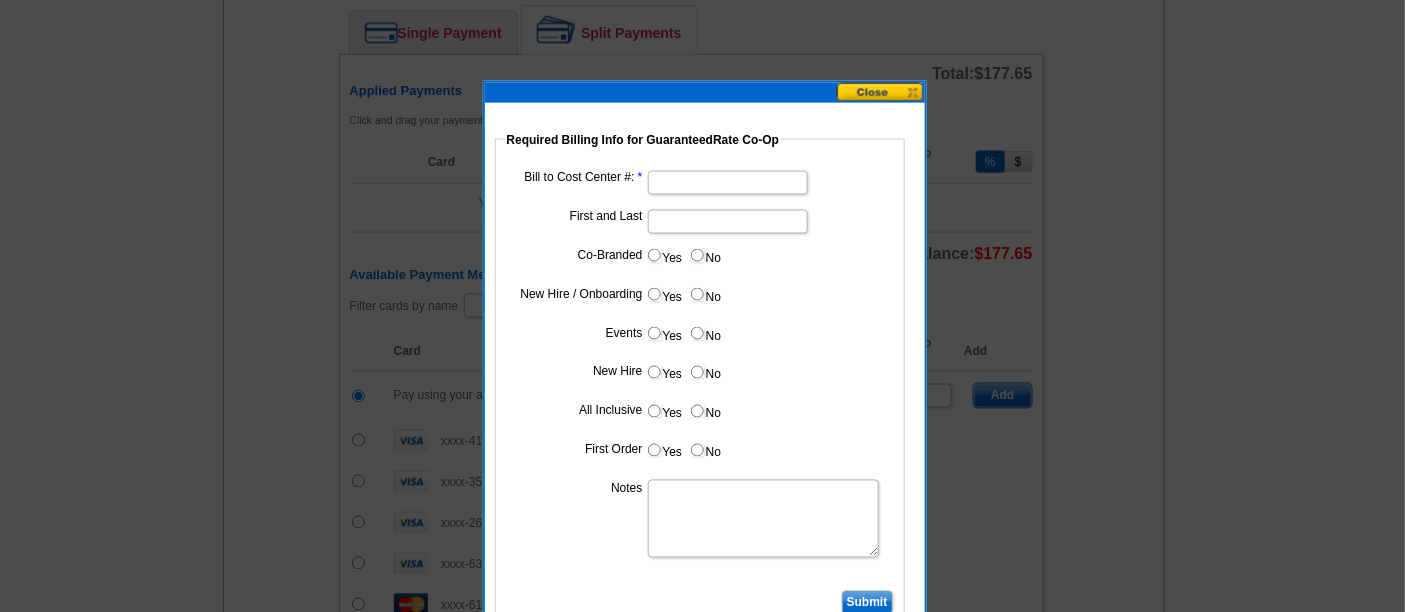 type on "07112025_341_jmb" 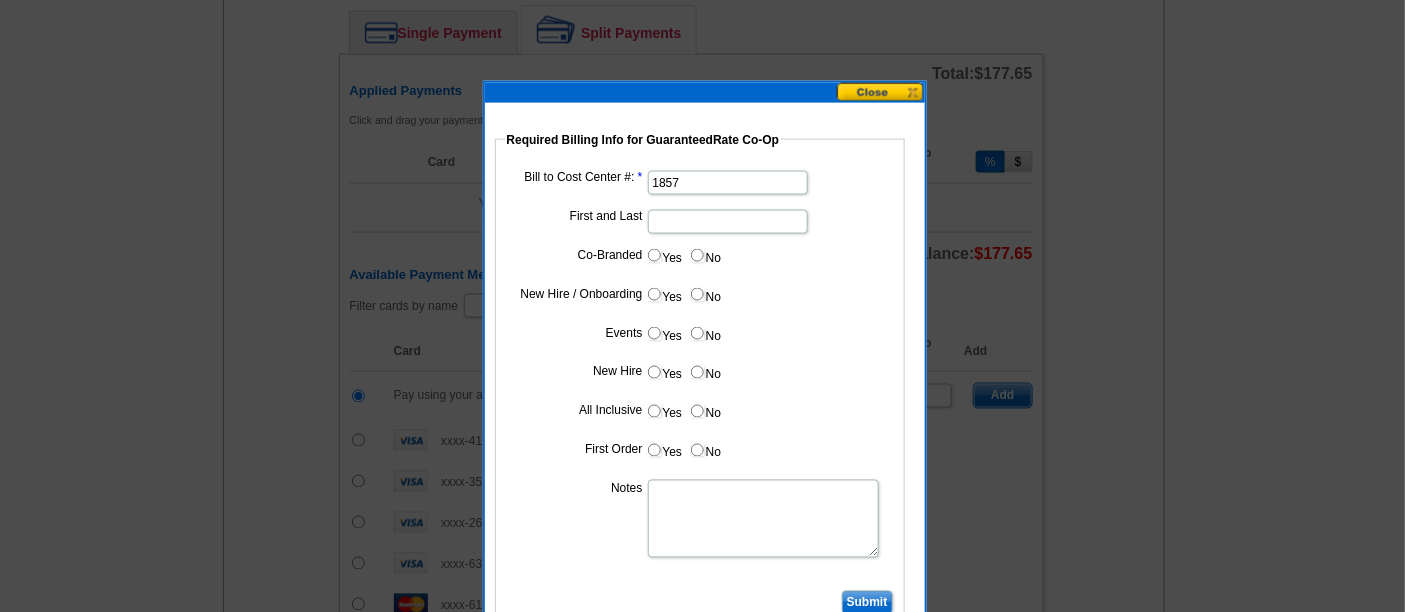 click on "First and Last" at bounding box center (728, 222) 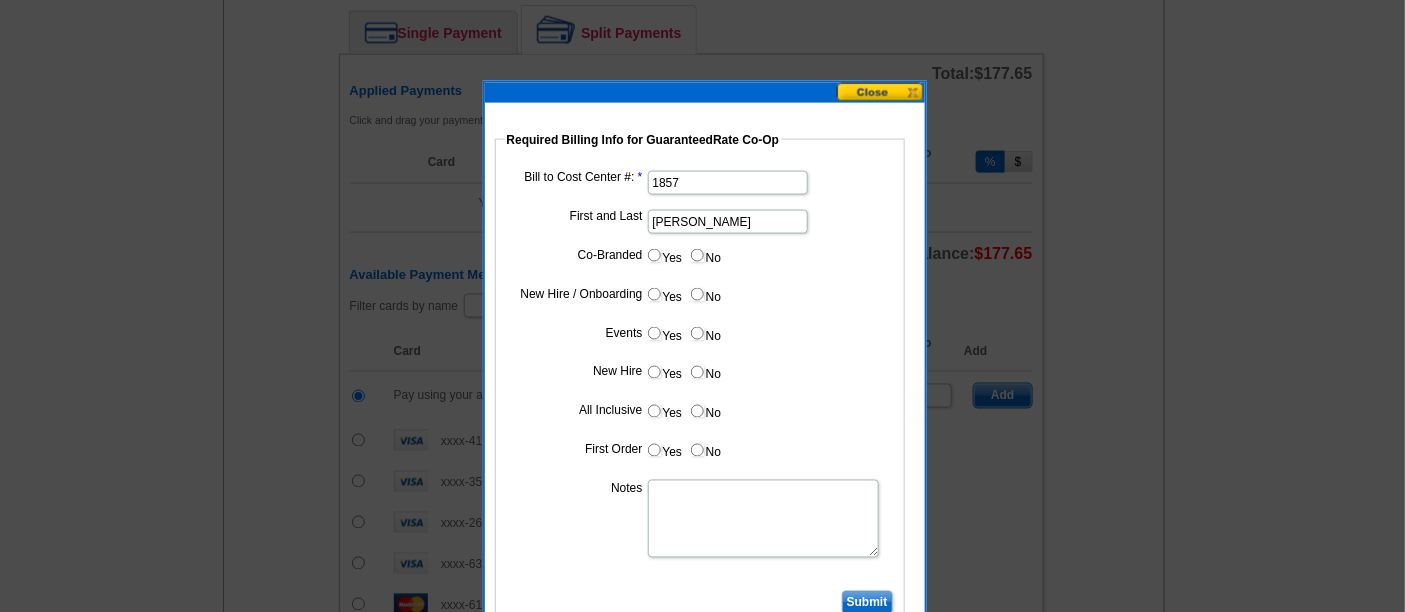 click on "Yes" at bounding box center [654, 255] 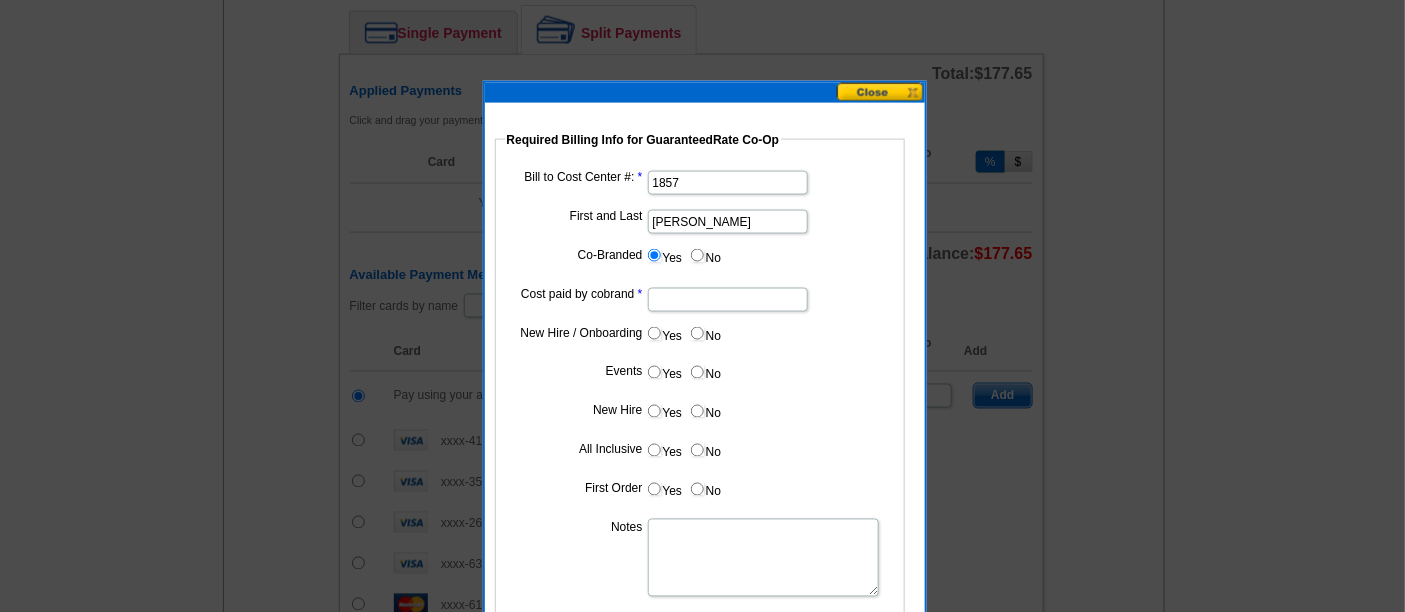 click on "Cost paid by cobrand" at bounding box center [728, 300] 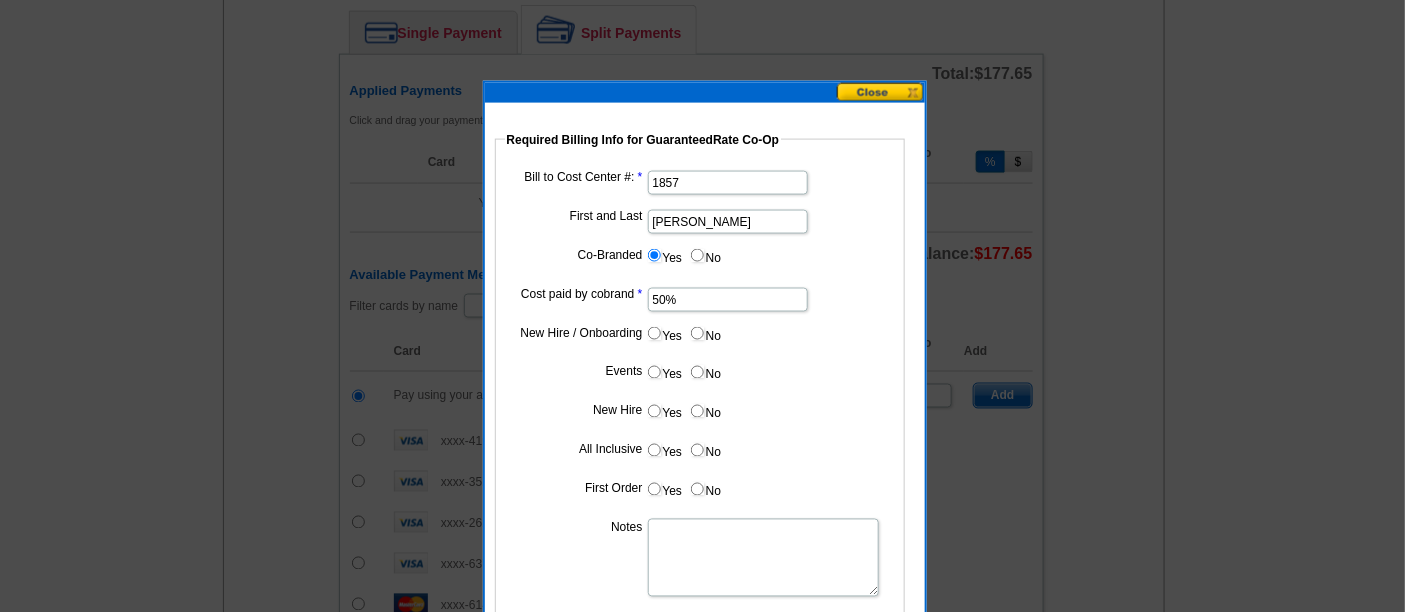 click on "No" at bounding box center (697, 333) 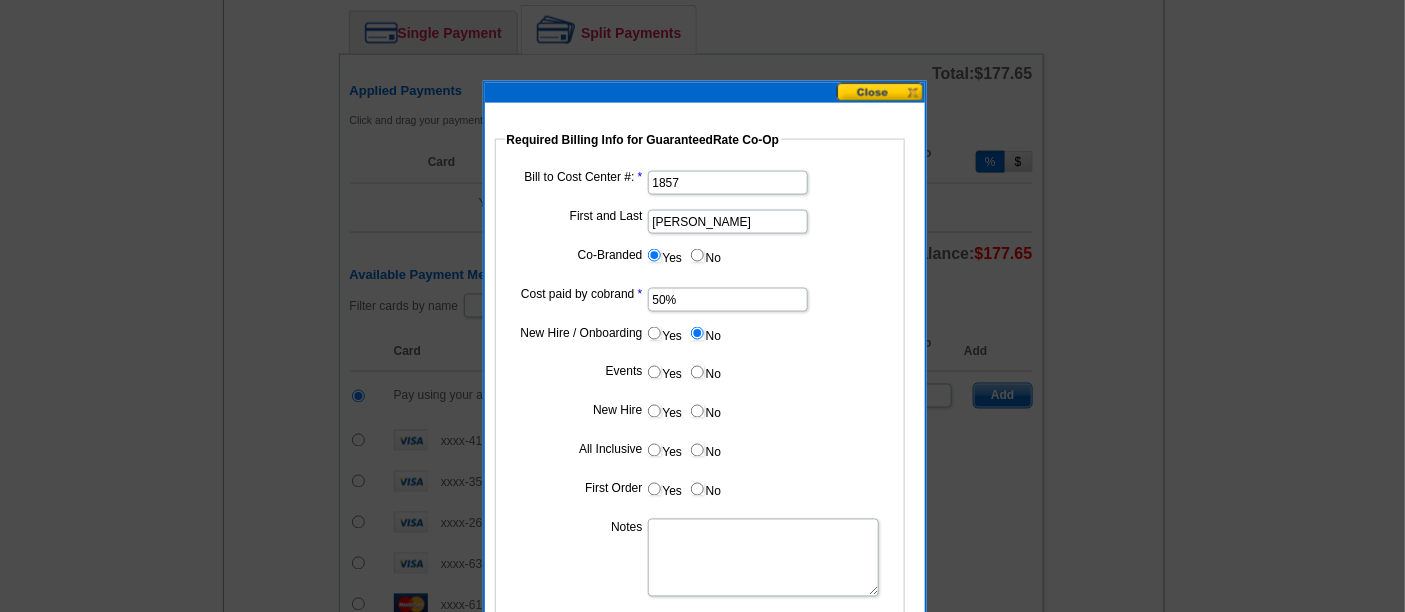 click on "No" at bounding box center (697, 372) 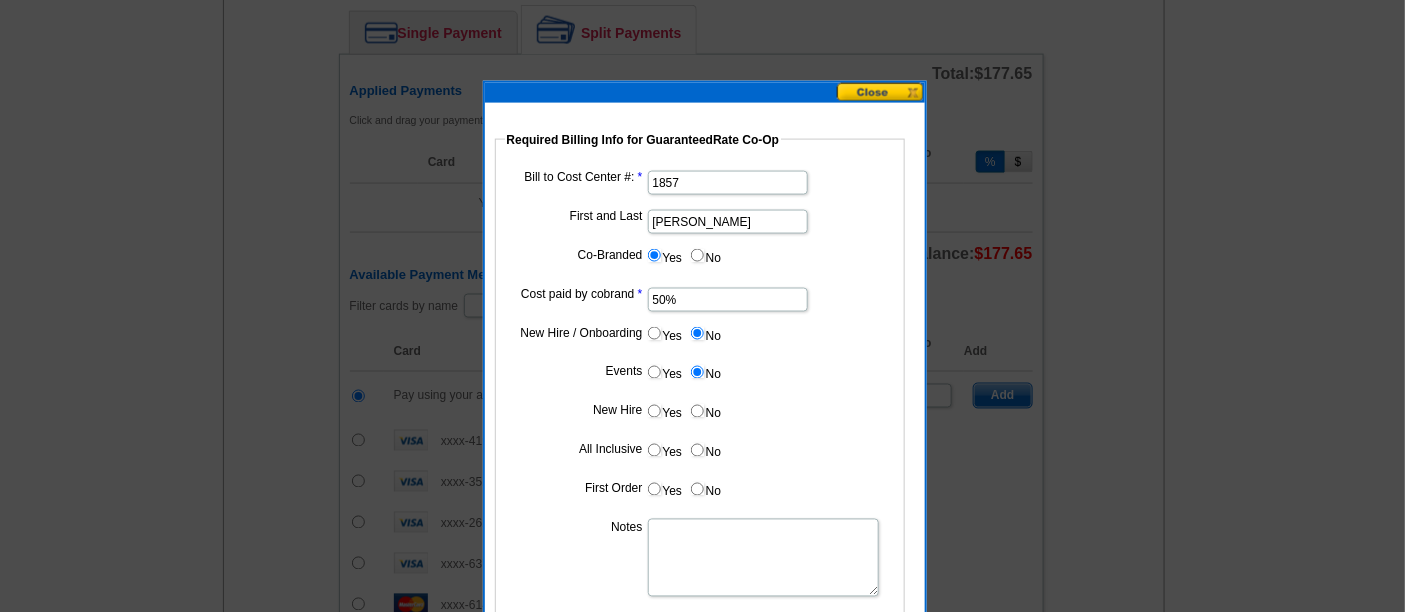 click on "No" at bounding box center [705, 411] 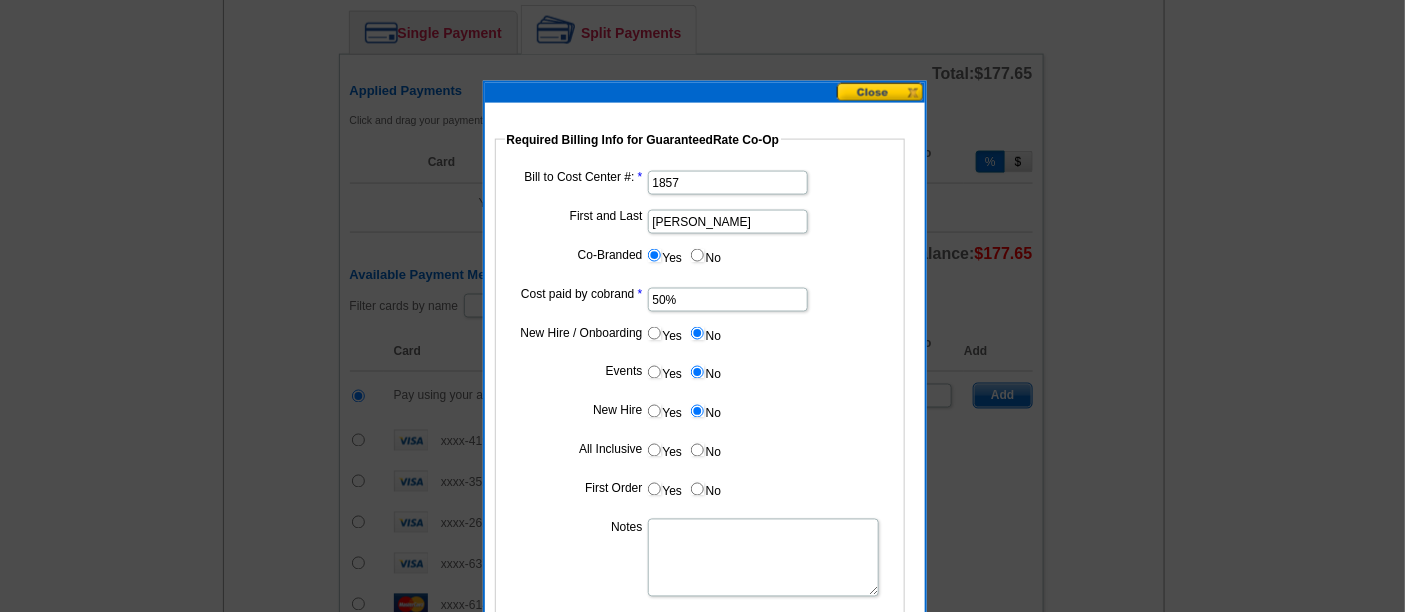 click on "No" at bounding box center (697, 450) 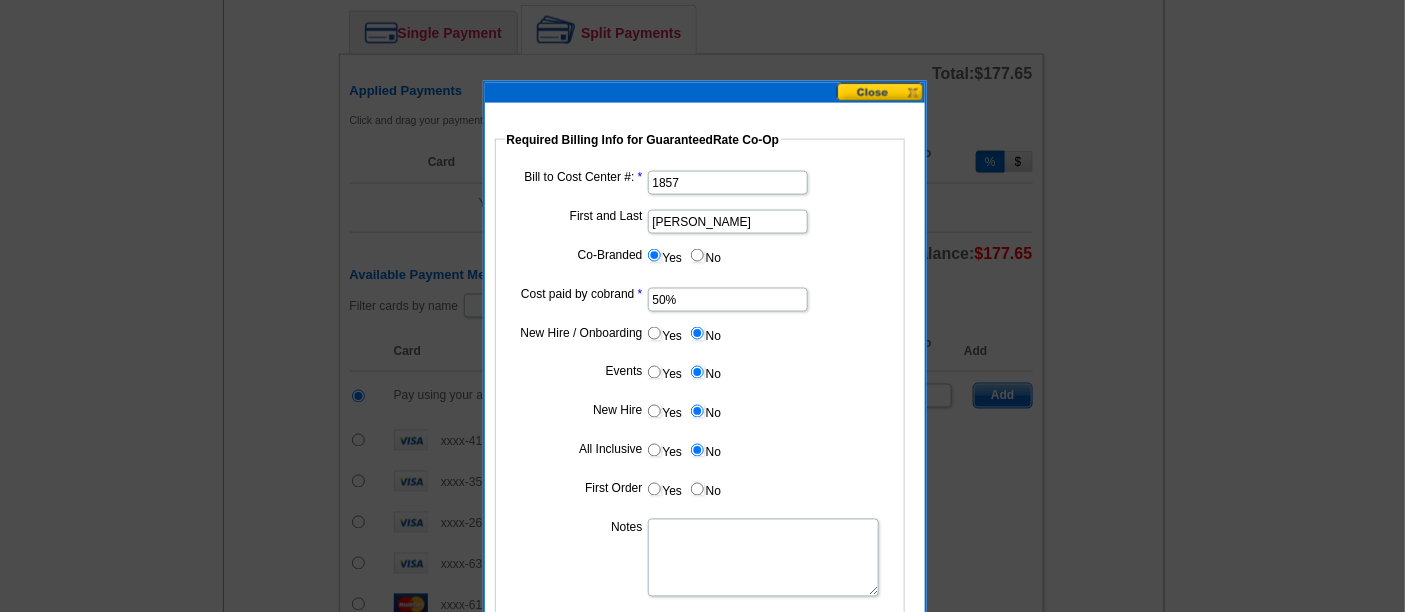 click on "No" at bounding box center [697, 489] 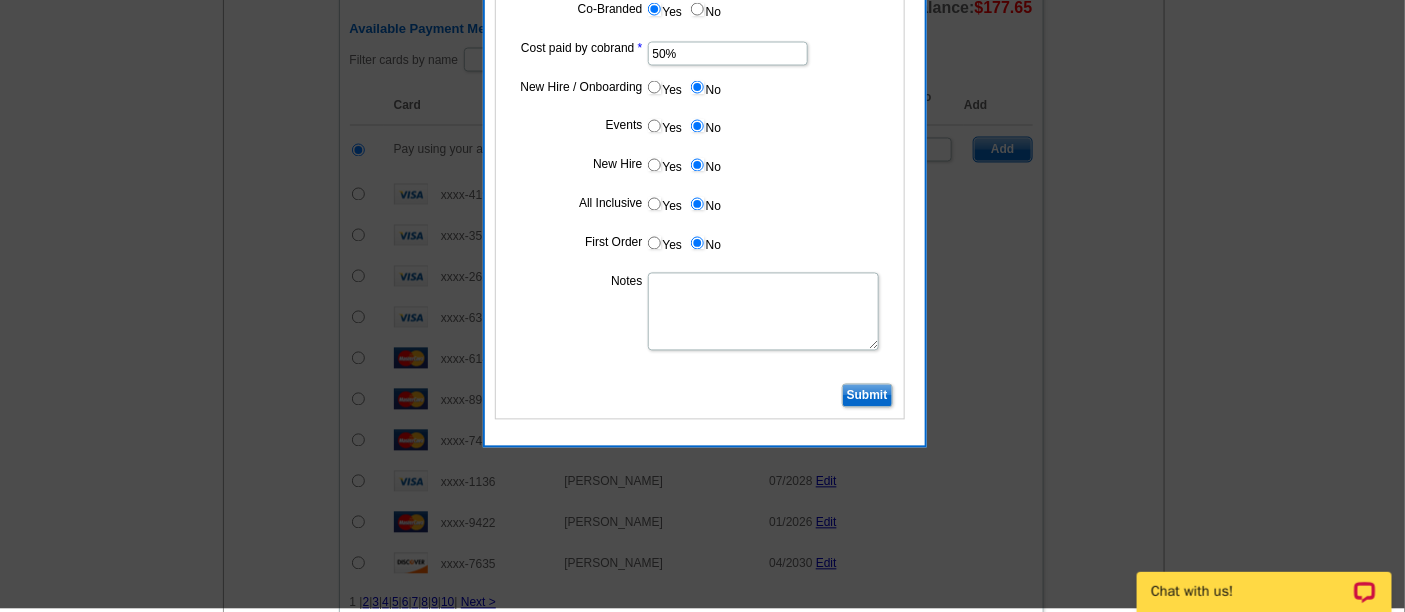 scroll, scrollTop: 1150, scrollLeft: 0, axis: vertical 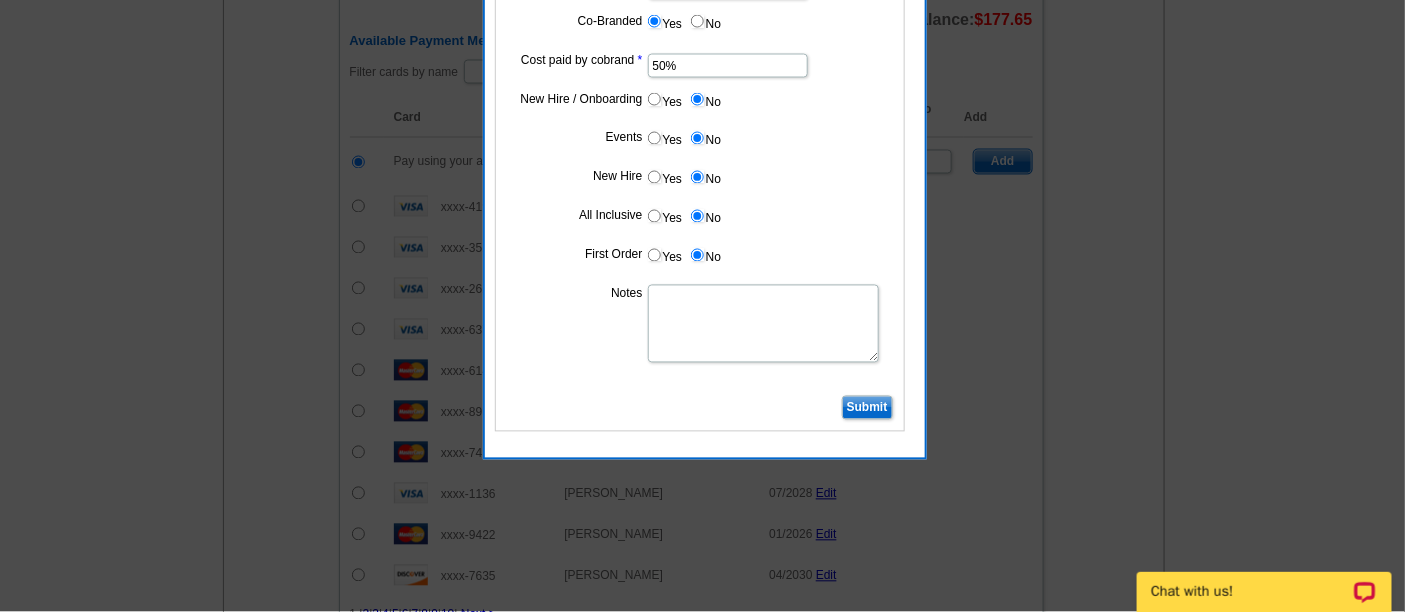click on "Submit" at bounding box center (867, 408) 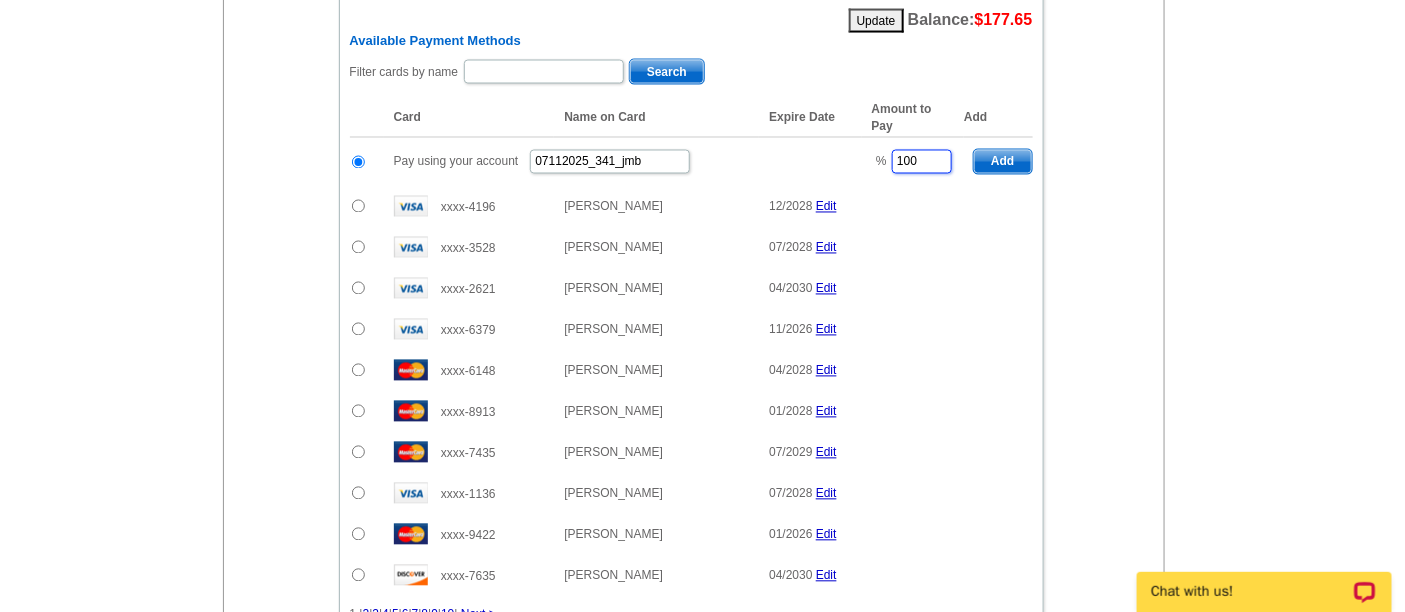 drag, startPoint x: 929, startPoint y: 156, endPoint x: 734, endPoint y: 167, distance: 195.31001 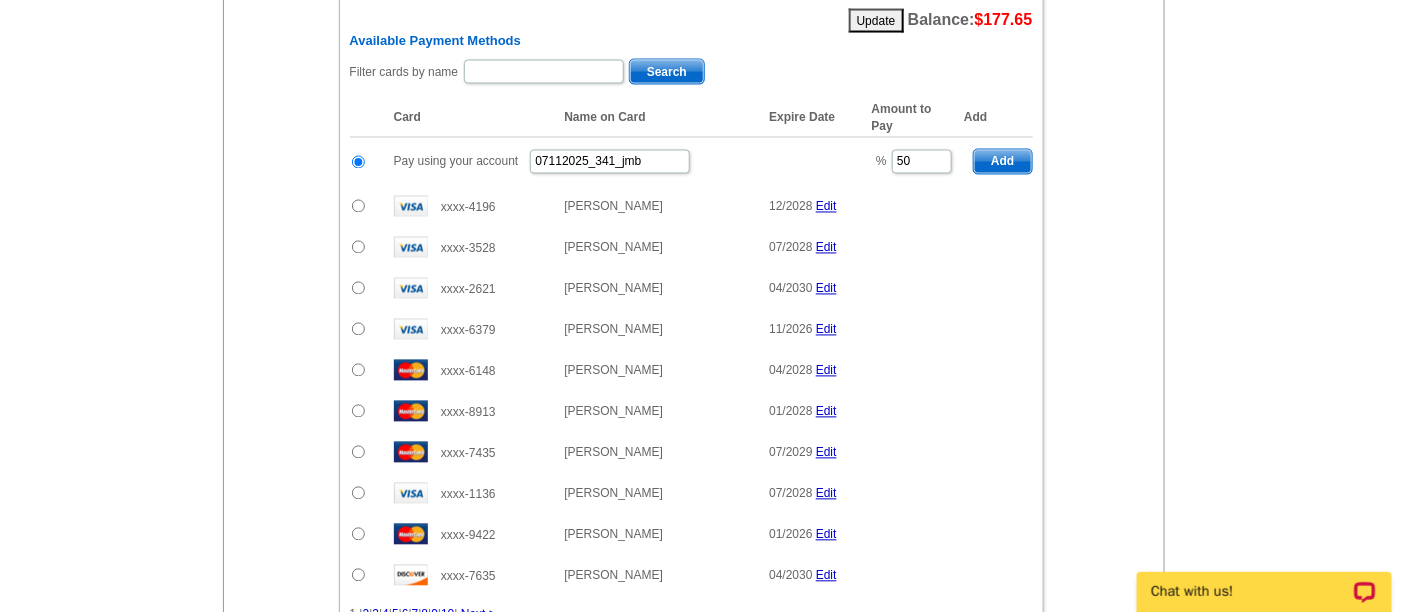 click on "Add" at bounding box center (1002, 162) 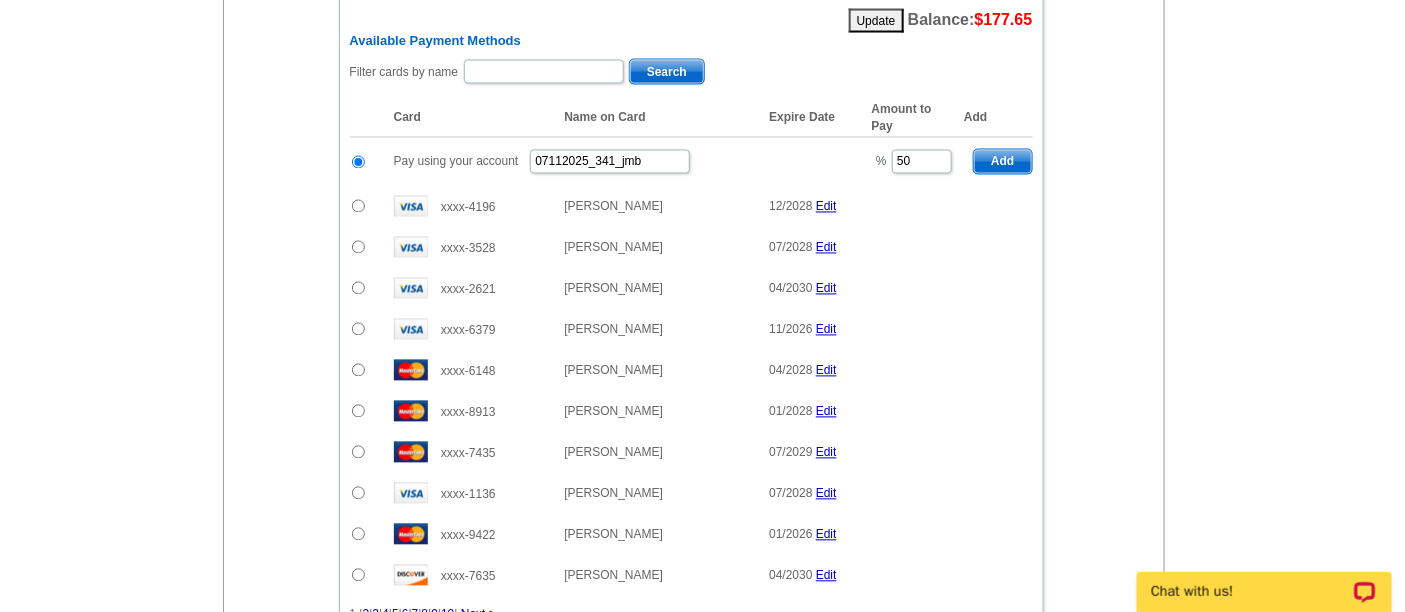 type on "100" 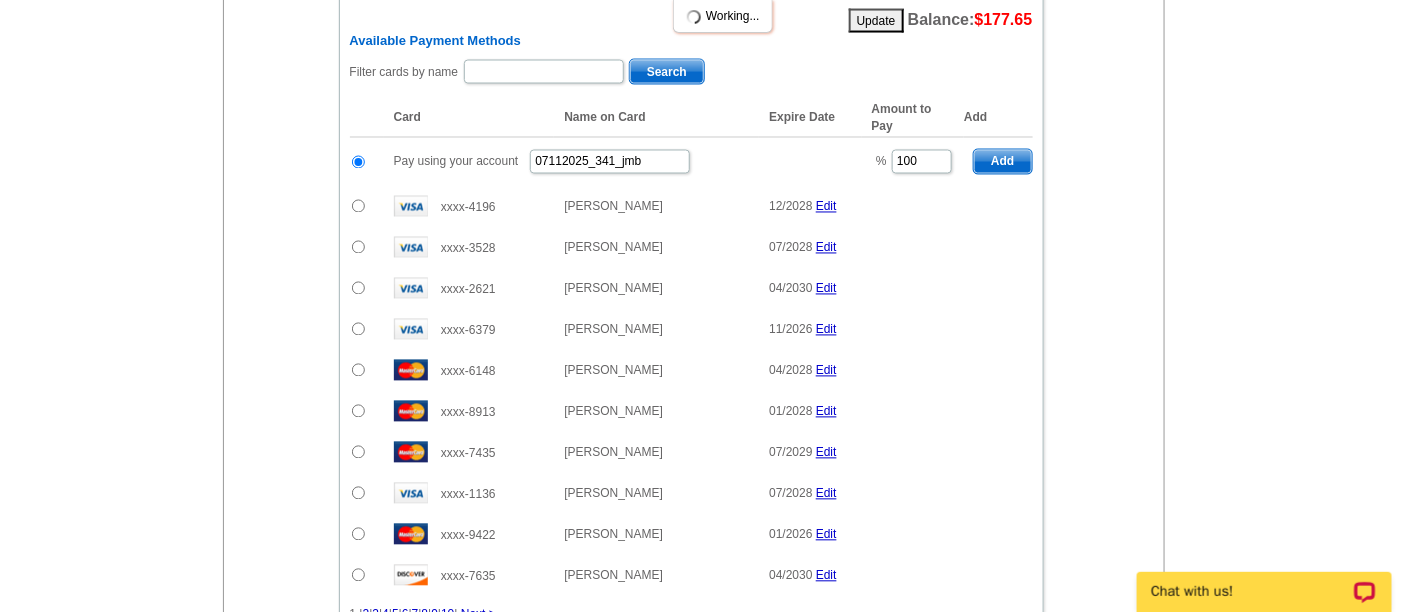 radio on "false" 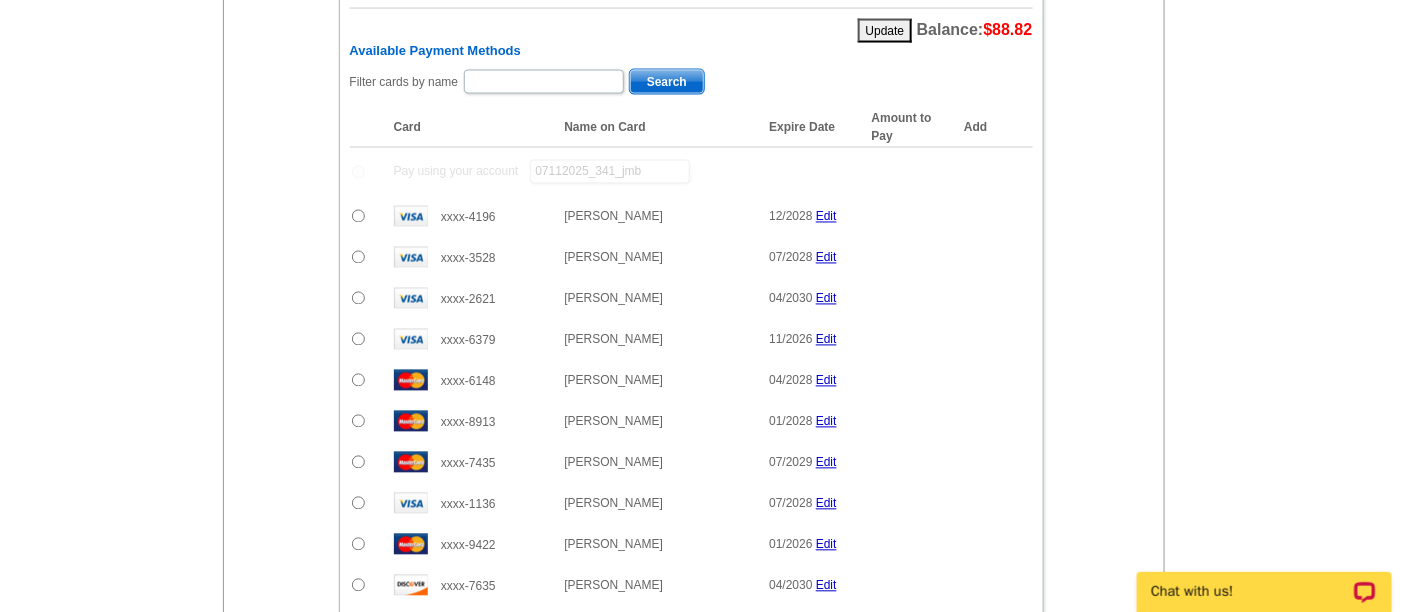 scroll, scrollTop: 1160, scrollLeft: 0, axis: vertical 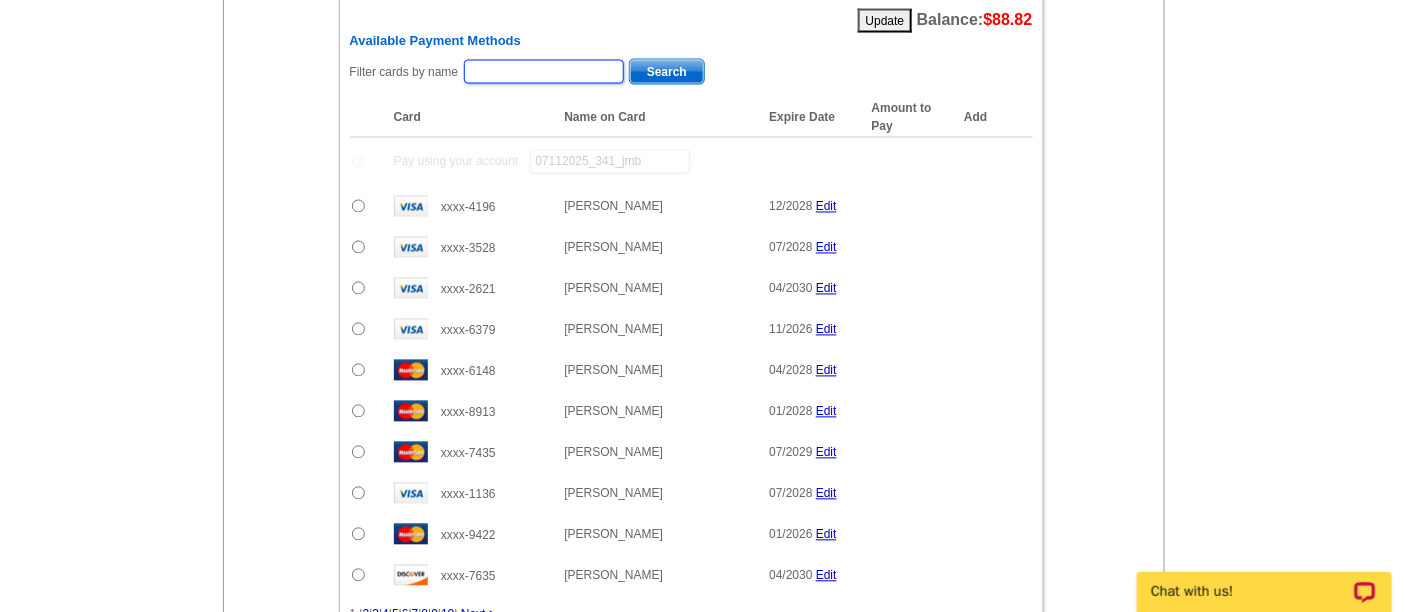 click at bounding box center (544, 72) 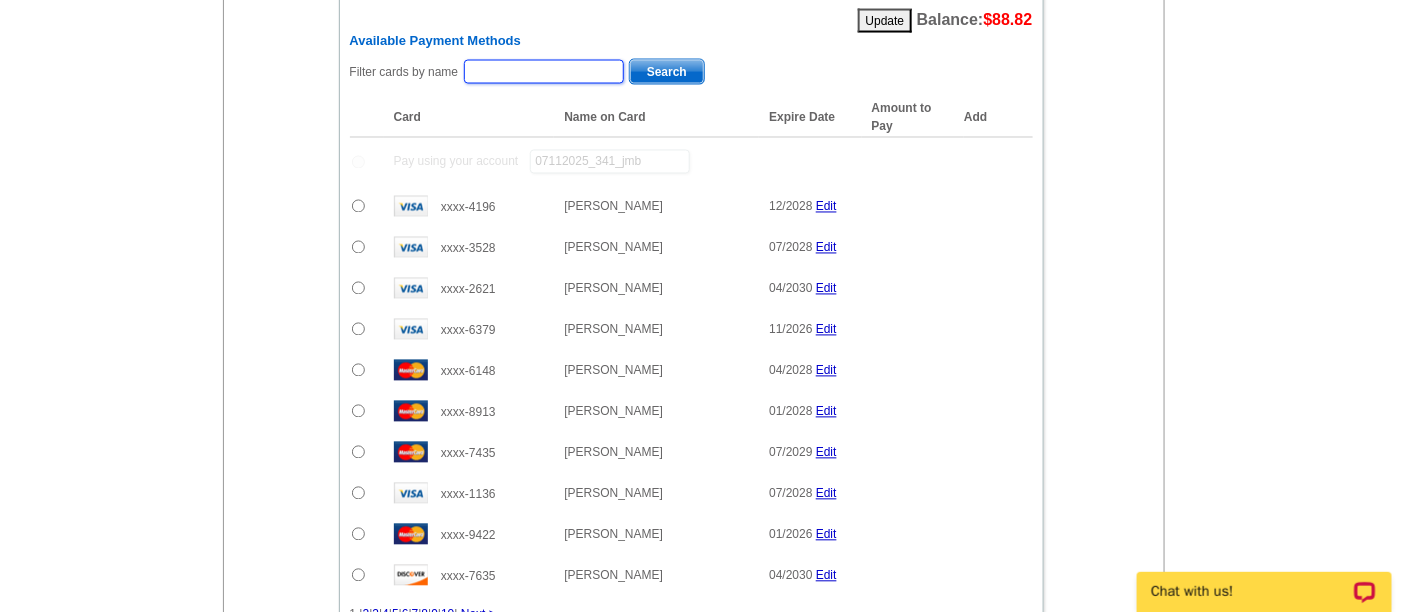 type on "[PERSON_NAME]" 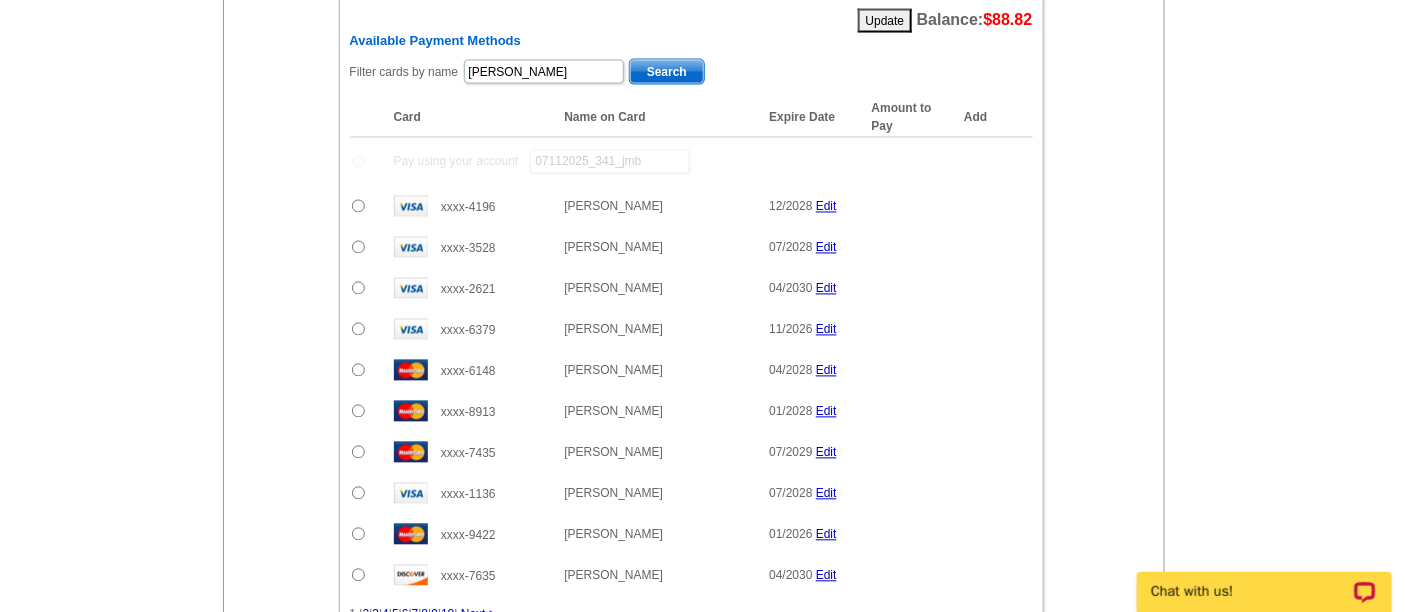 click on "Search" at bounding box center [667, 72] 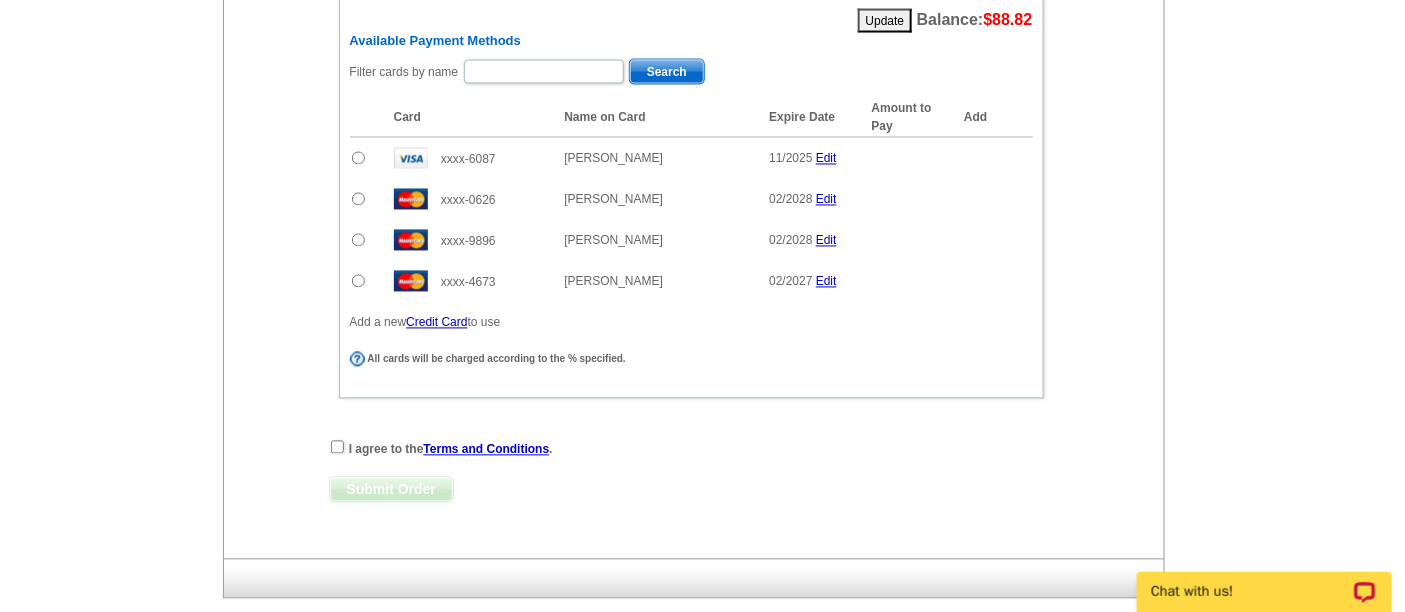 click at bounding box center [358, 199] 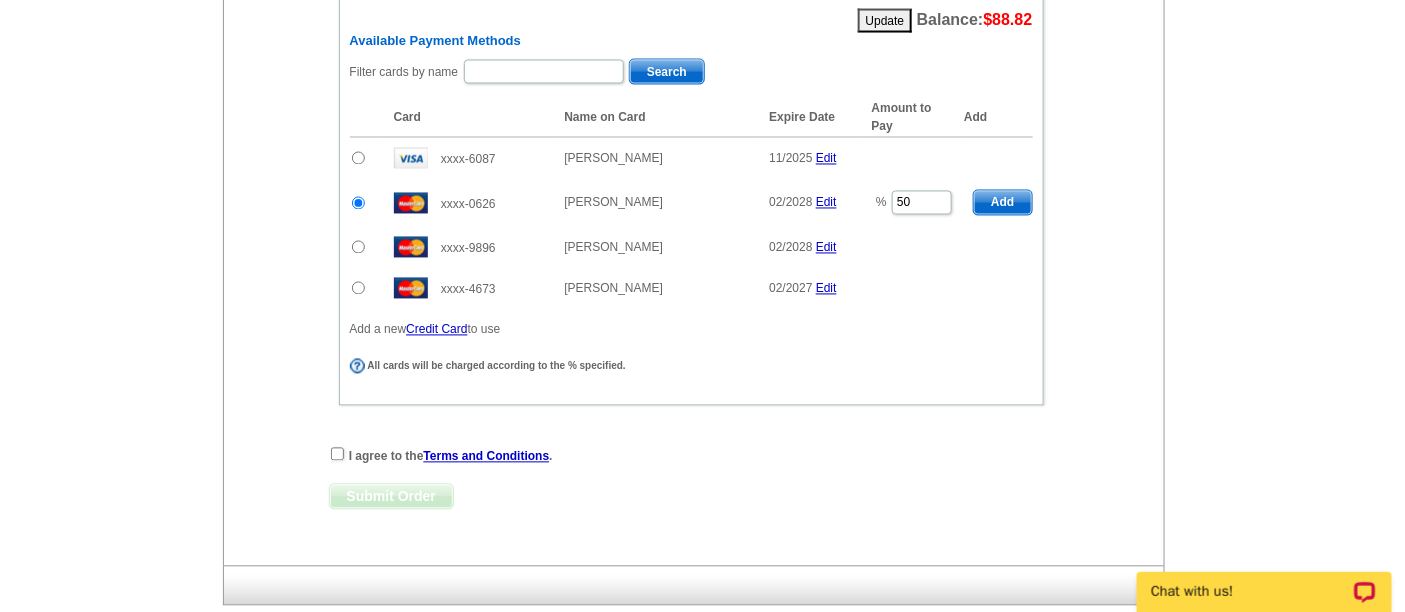 click on "Add" at bounding box center (1002, 203) 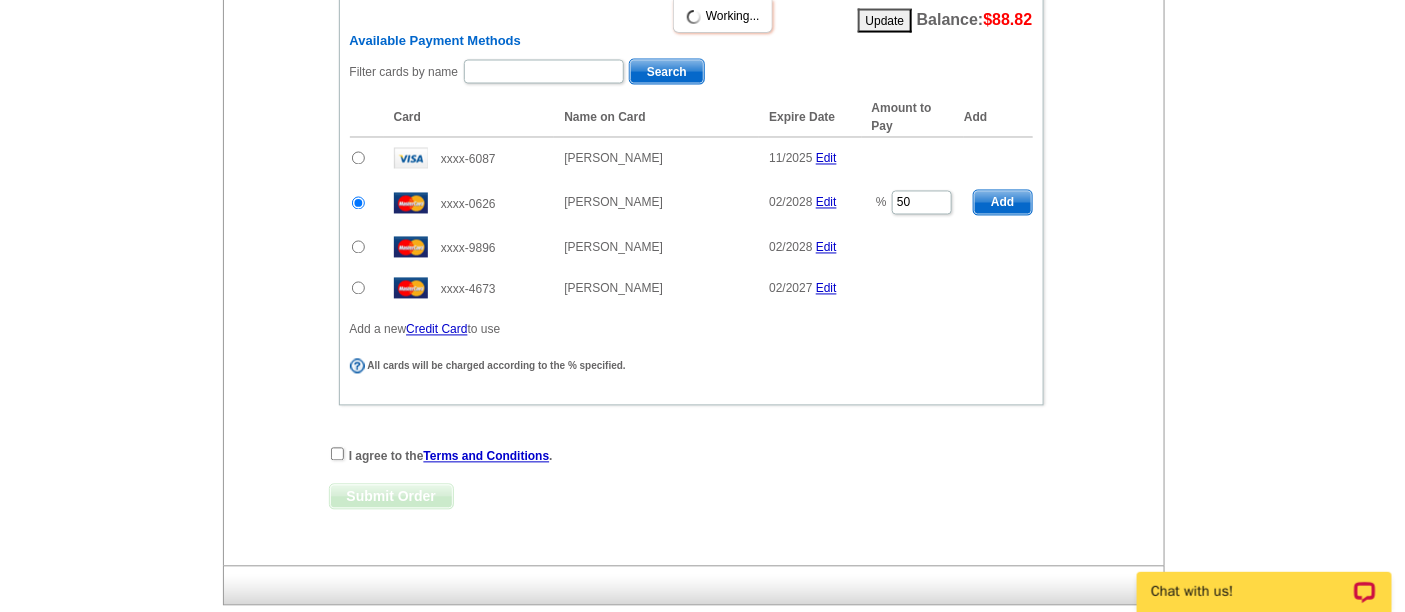radio on "false" 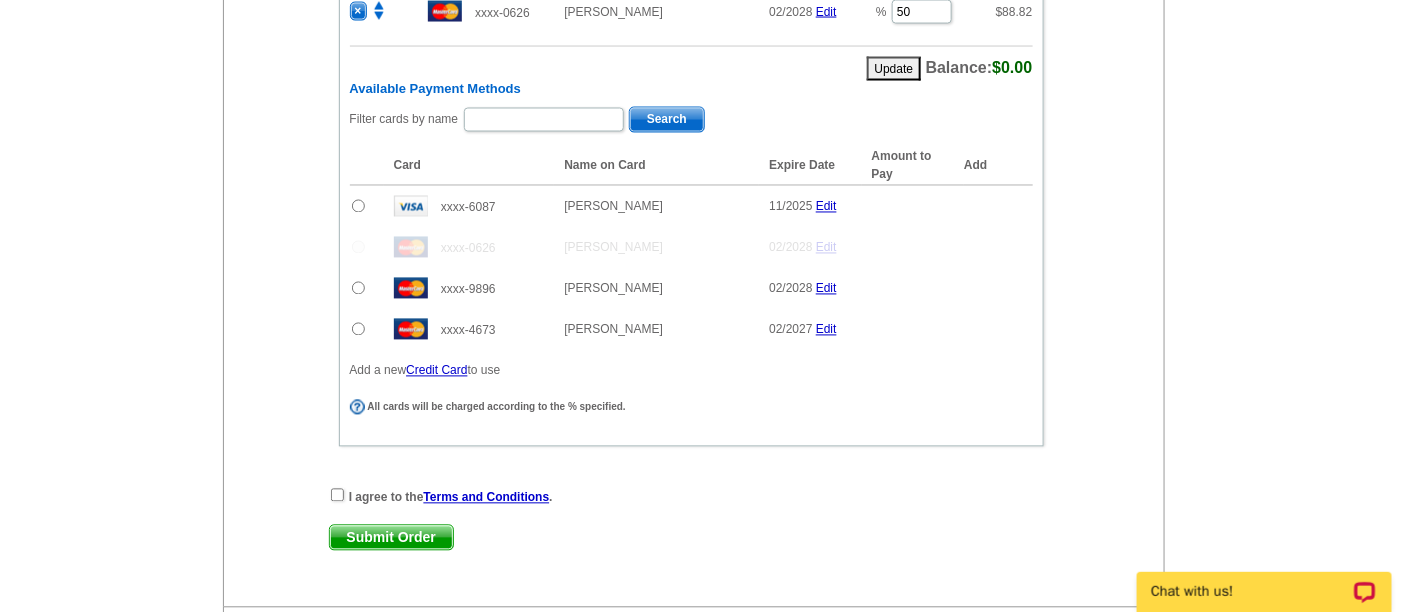 scroll, scrollTop: 1207, scrollLeft: 0, axis: vertical 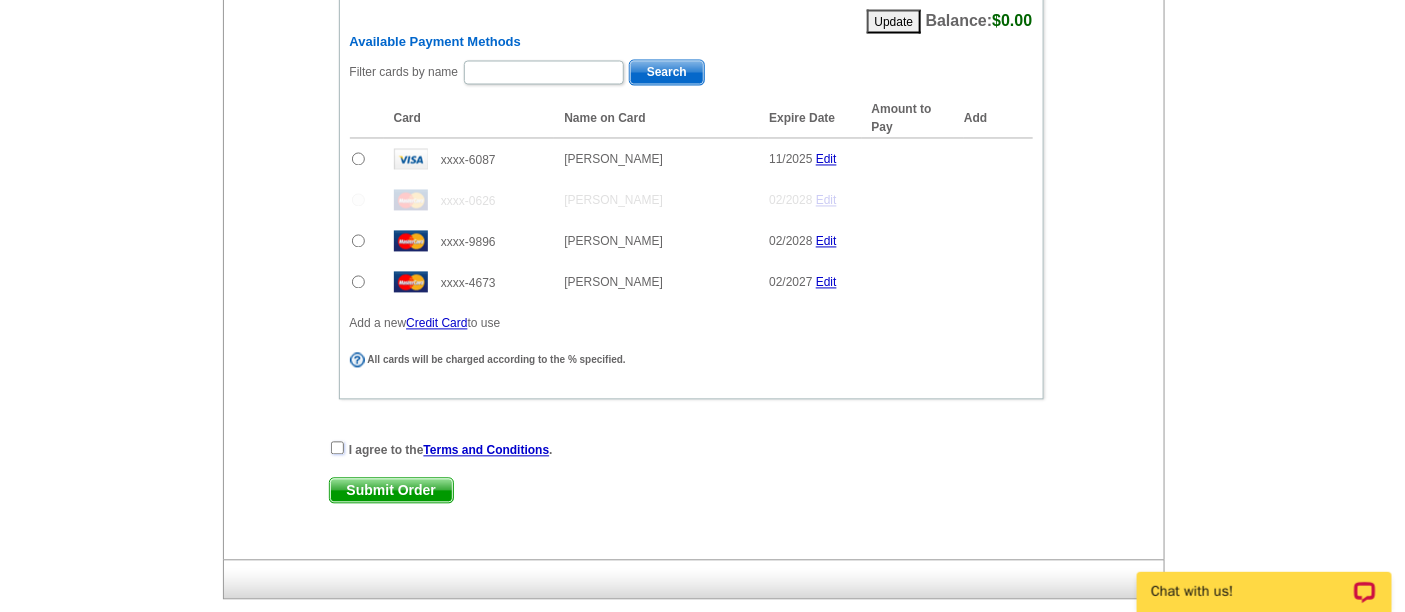 click at bounding box center (337, 448) 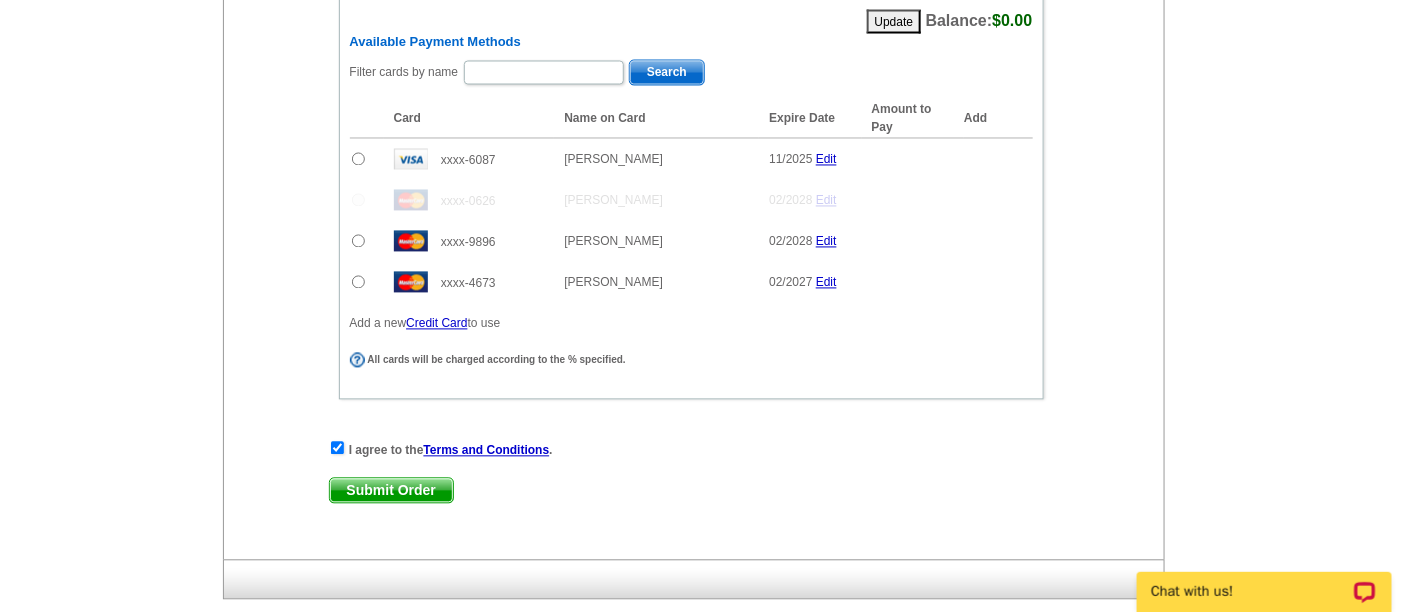 click on "Submit Order" at bounding box center (391, 491) 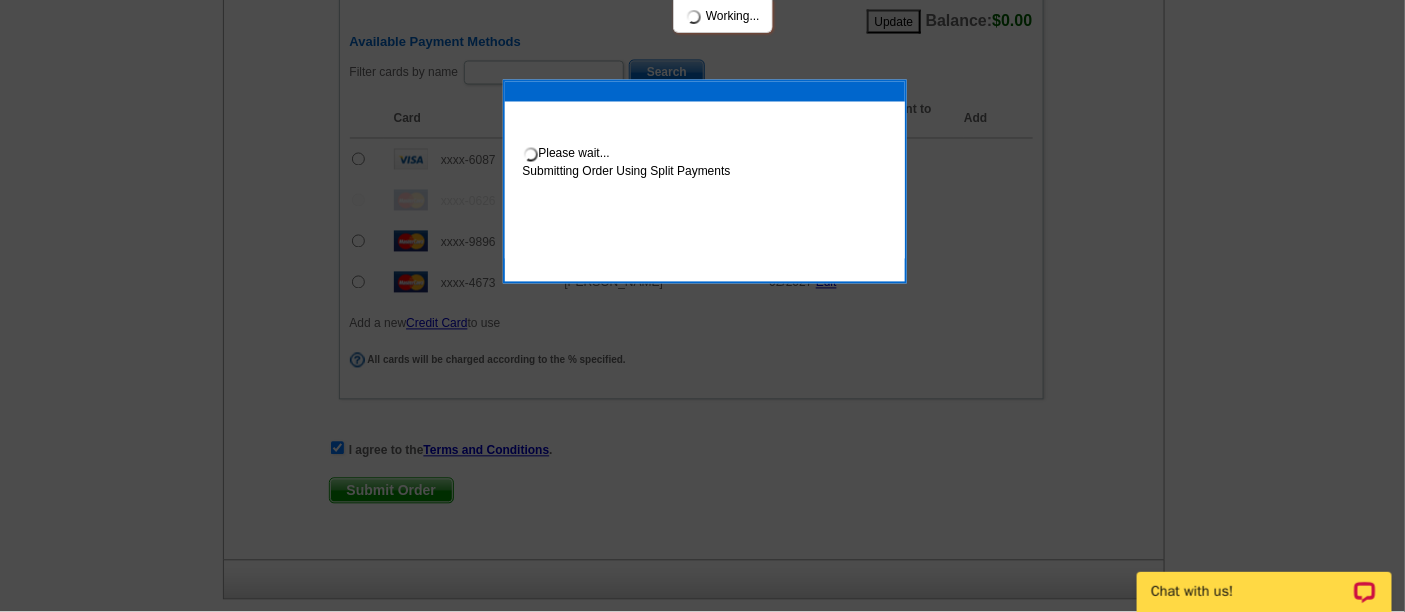 scroll, scrollTop: 1308, scrollLeft: 0, axis: vertical 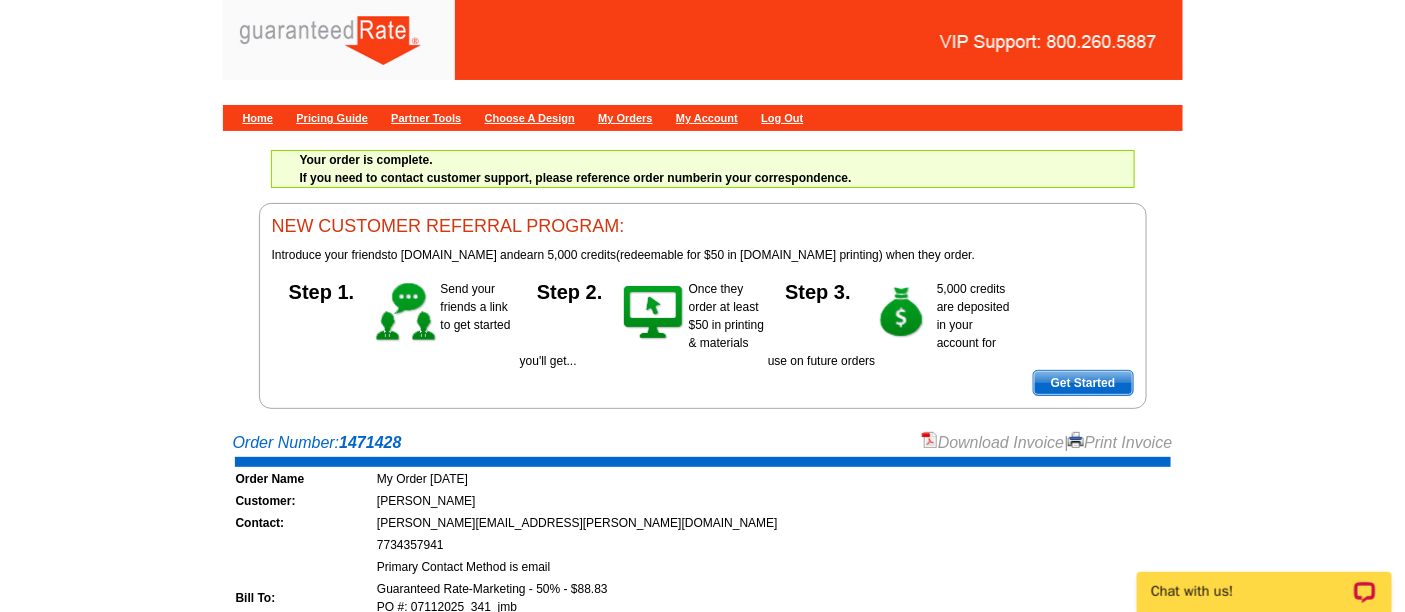 click on "Download Invoice" at bounding box center (993, 442) 